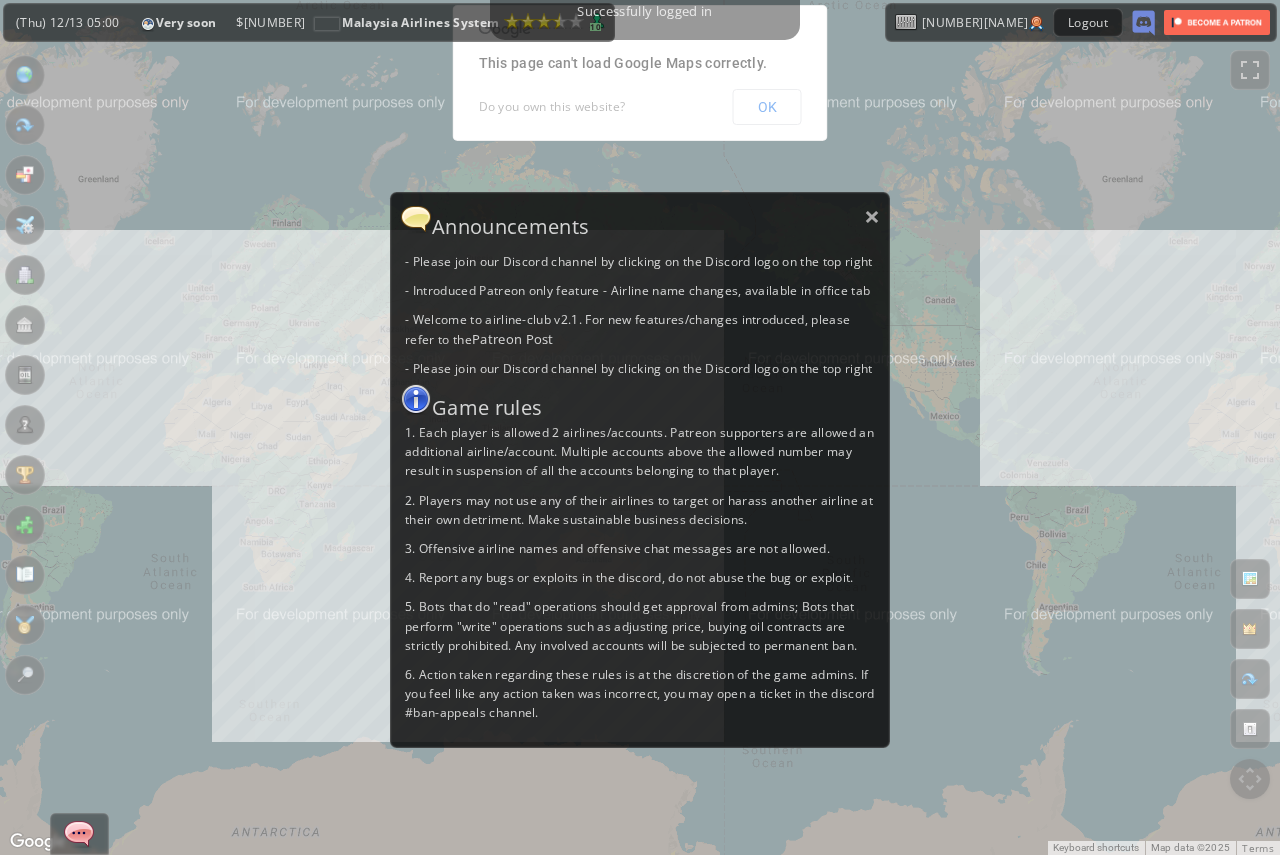 scroll, scrollTop: 0, scrollLeft: 0, axis: both 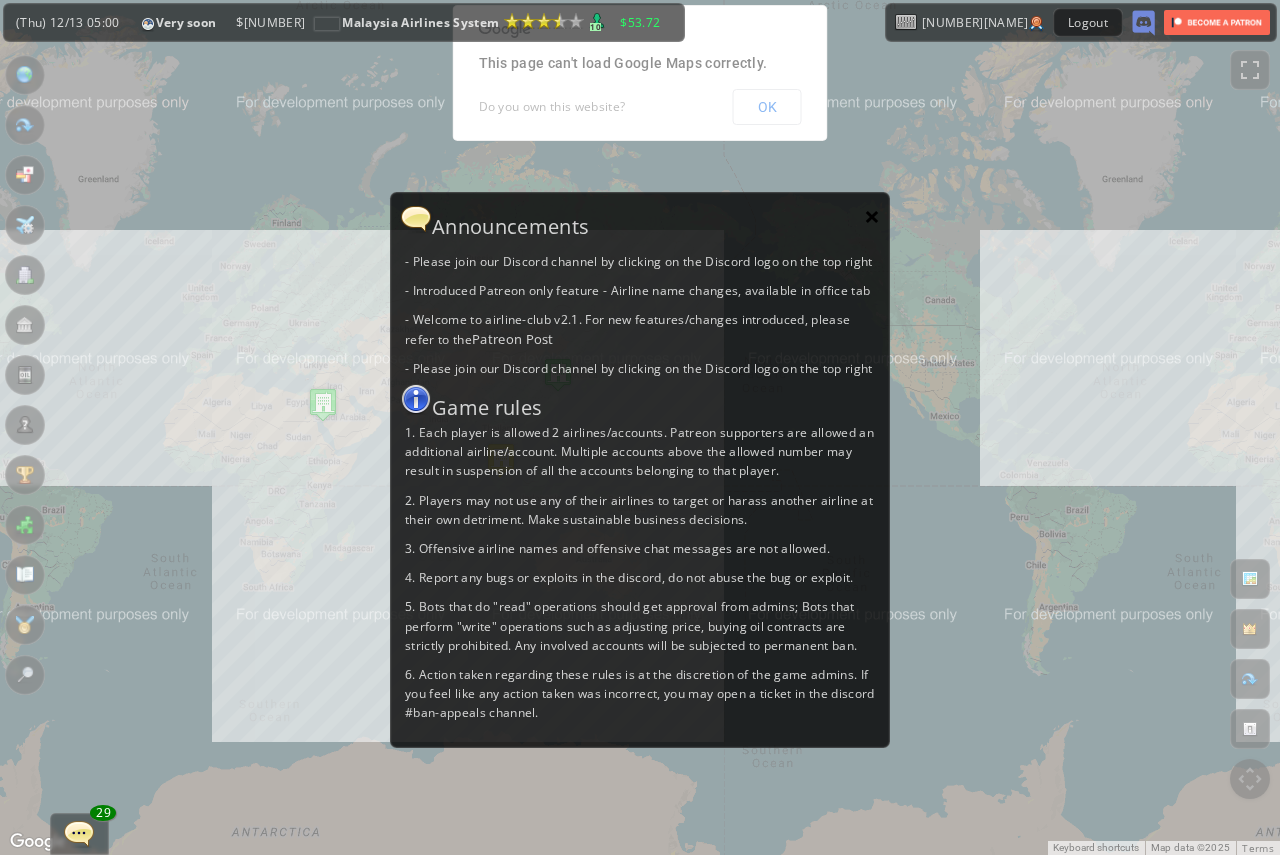 click on "×" at bounding box center (872, 216) 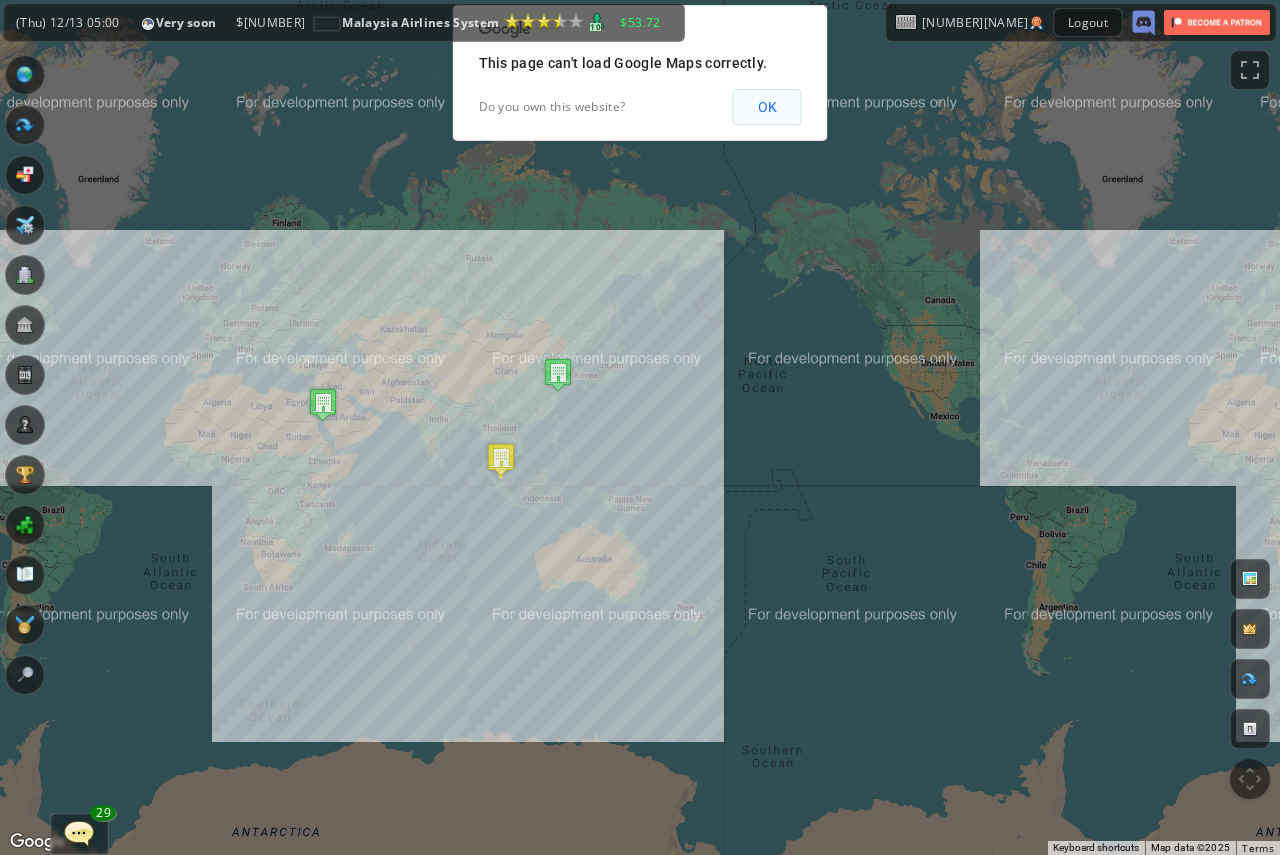 click on "OK" at bounding box center [767, 107] 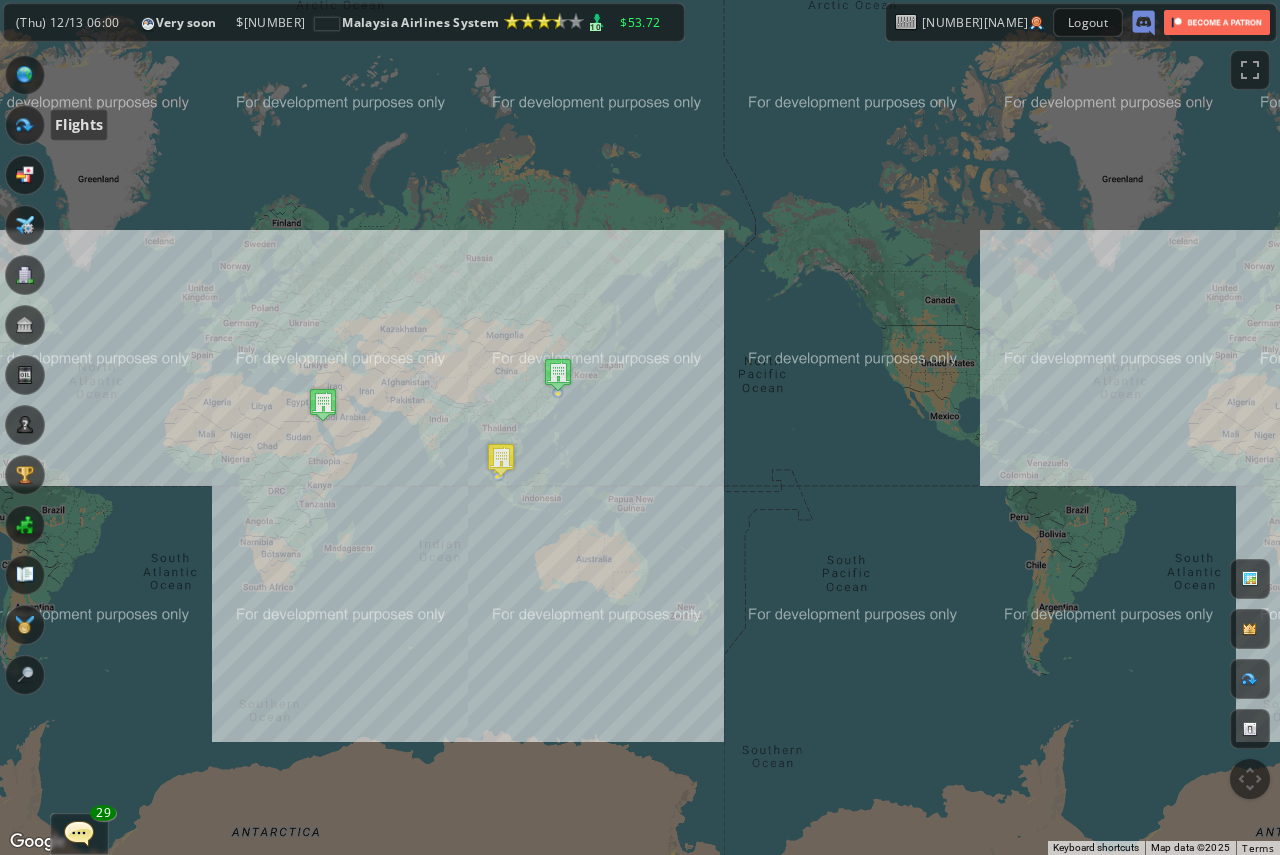 click at bounding box center [25, 125] 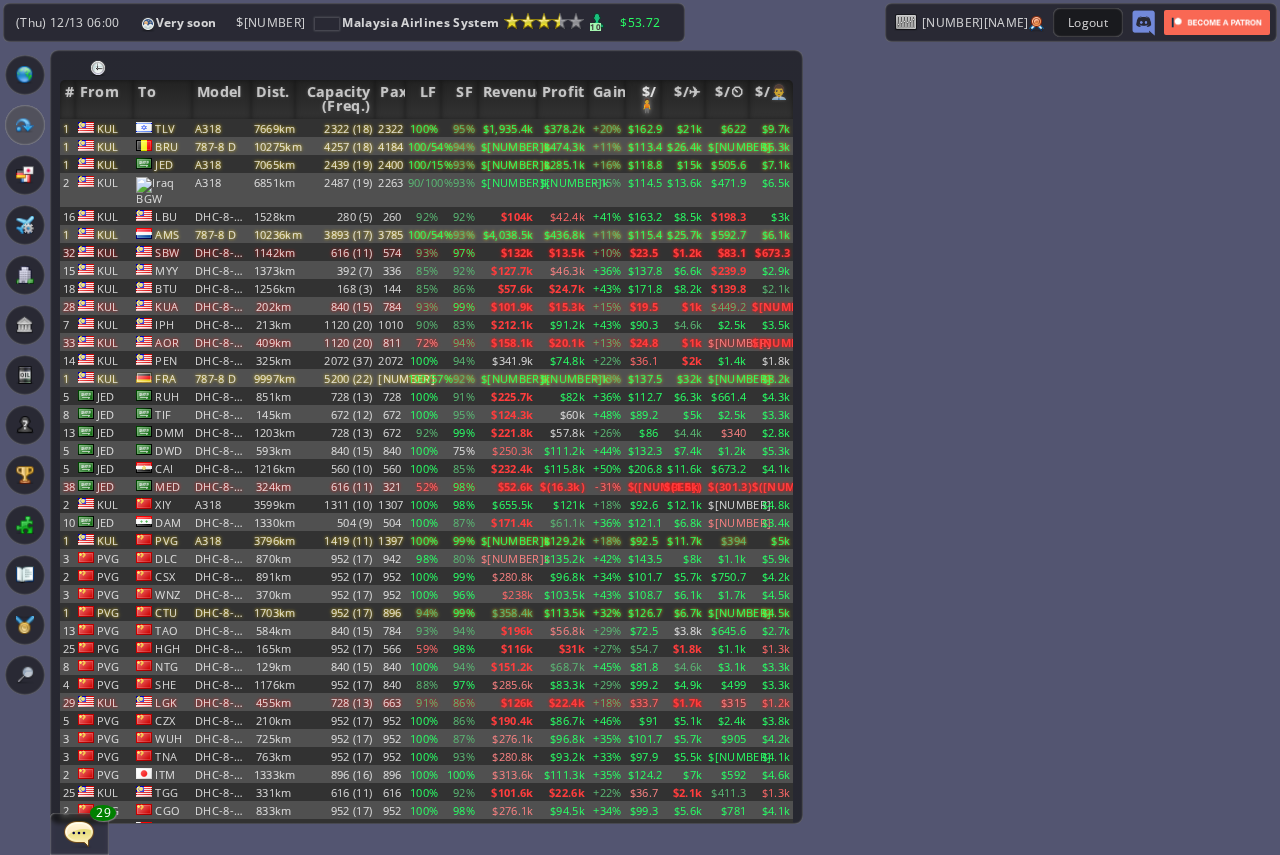 click on "$/🧍" at bounding box center [643, 99] 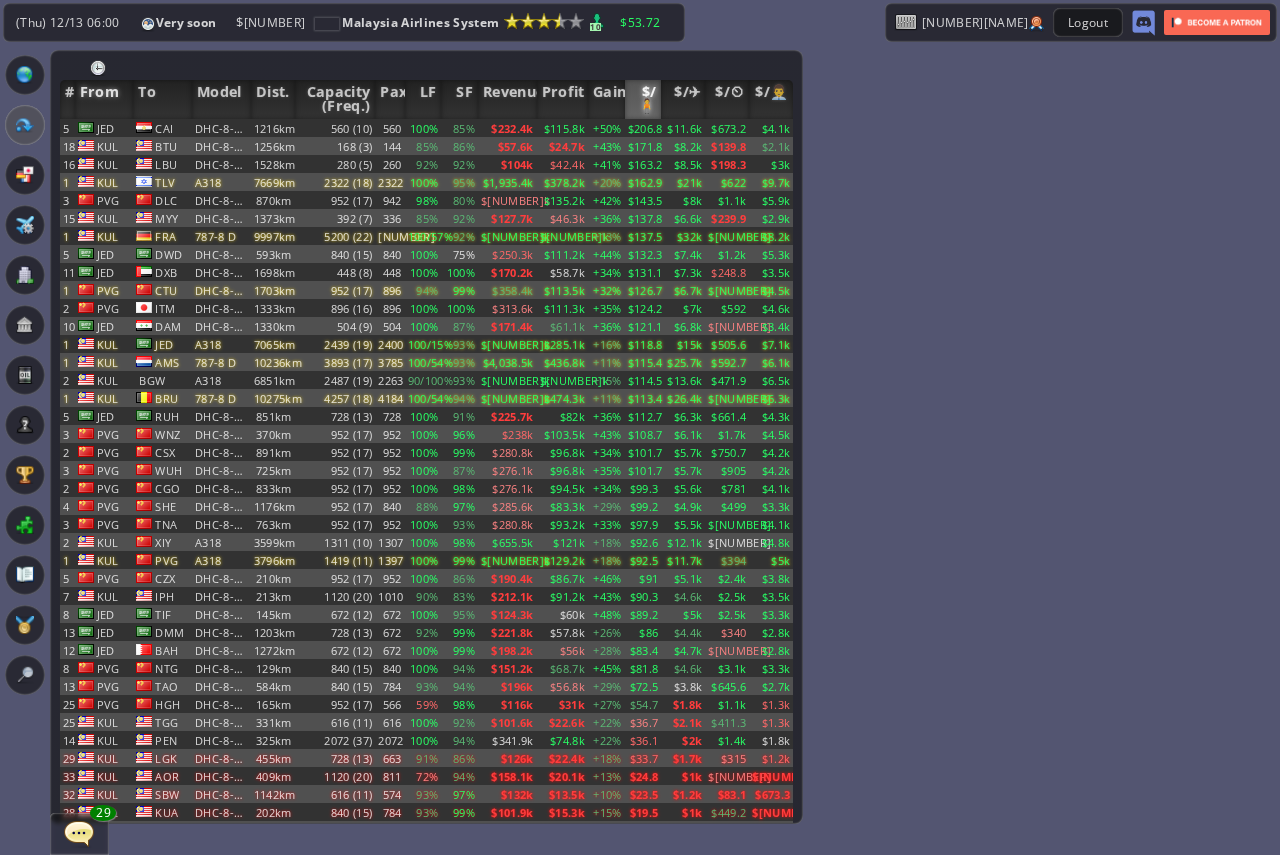 click on "From" at bounding box center [104, 99] 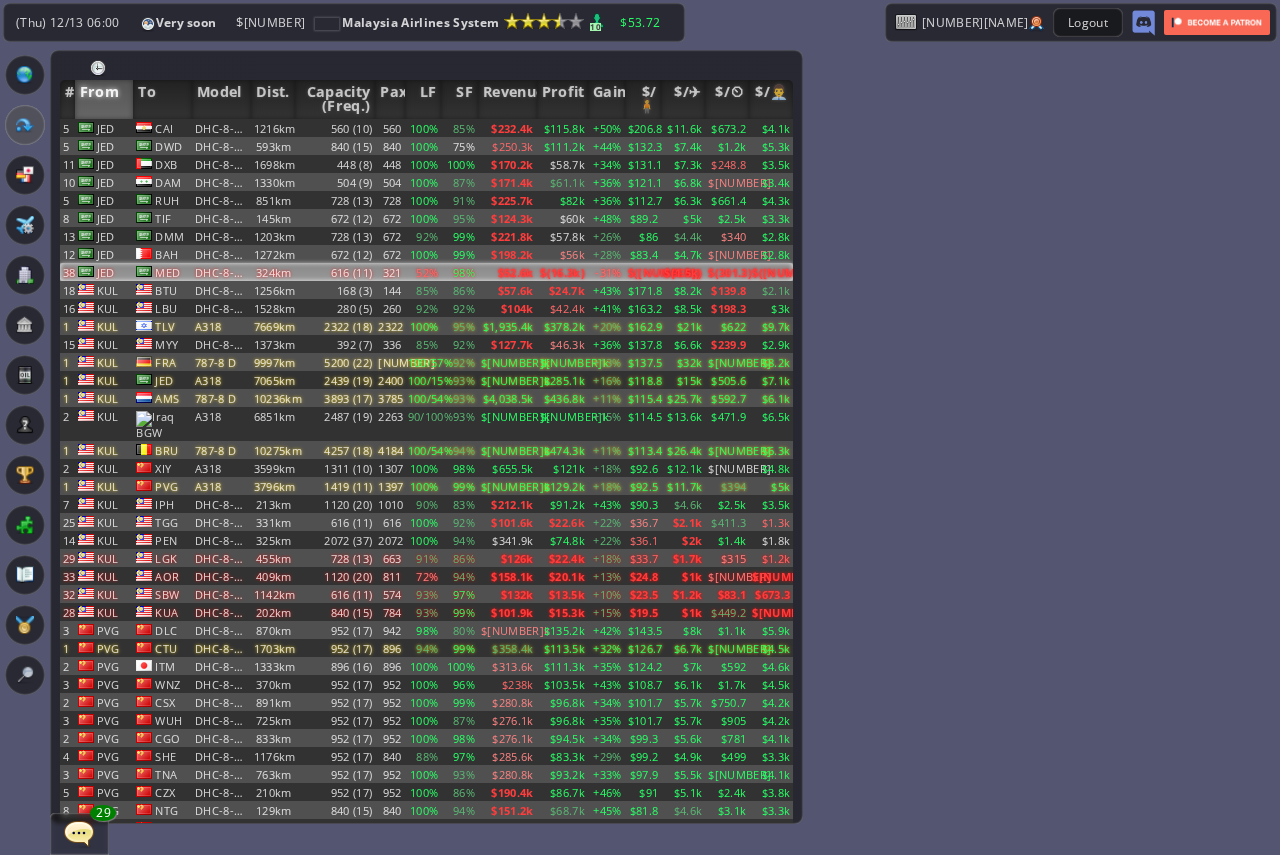 click on "616 (11)" at bounding box center [335, 128] 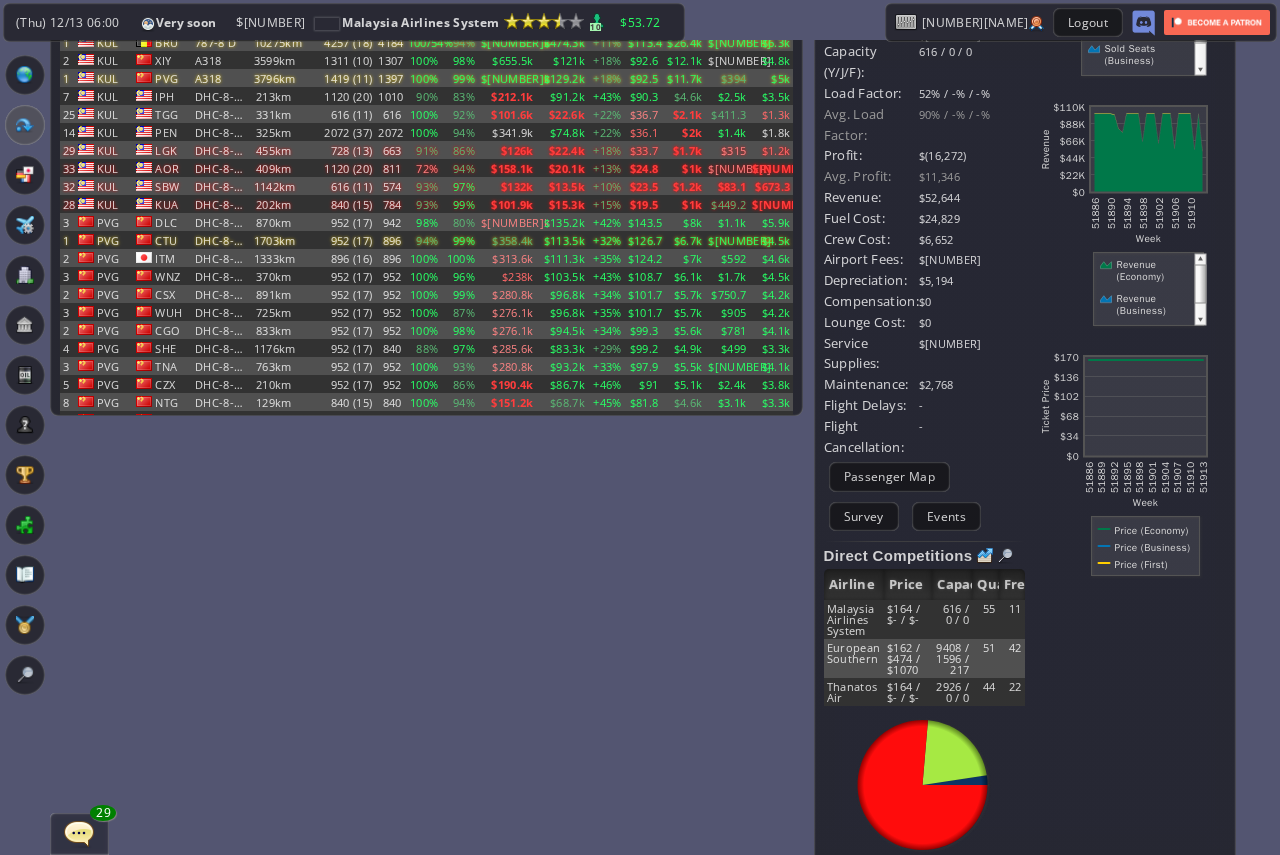 scroll, scrollTop: 426, scrollLeft: 0, axis: vertical 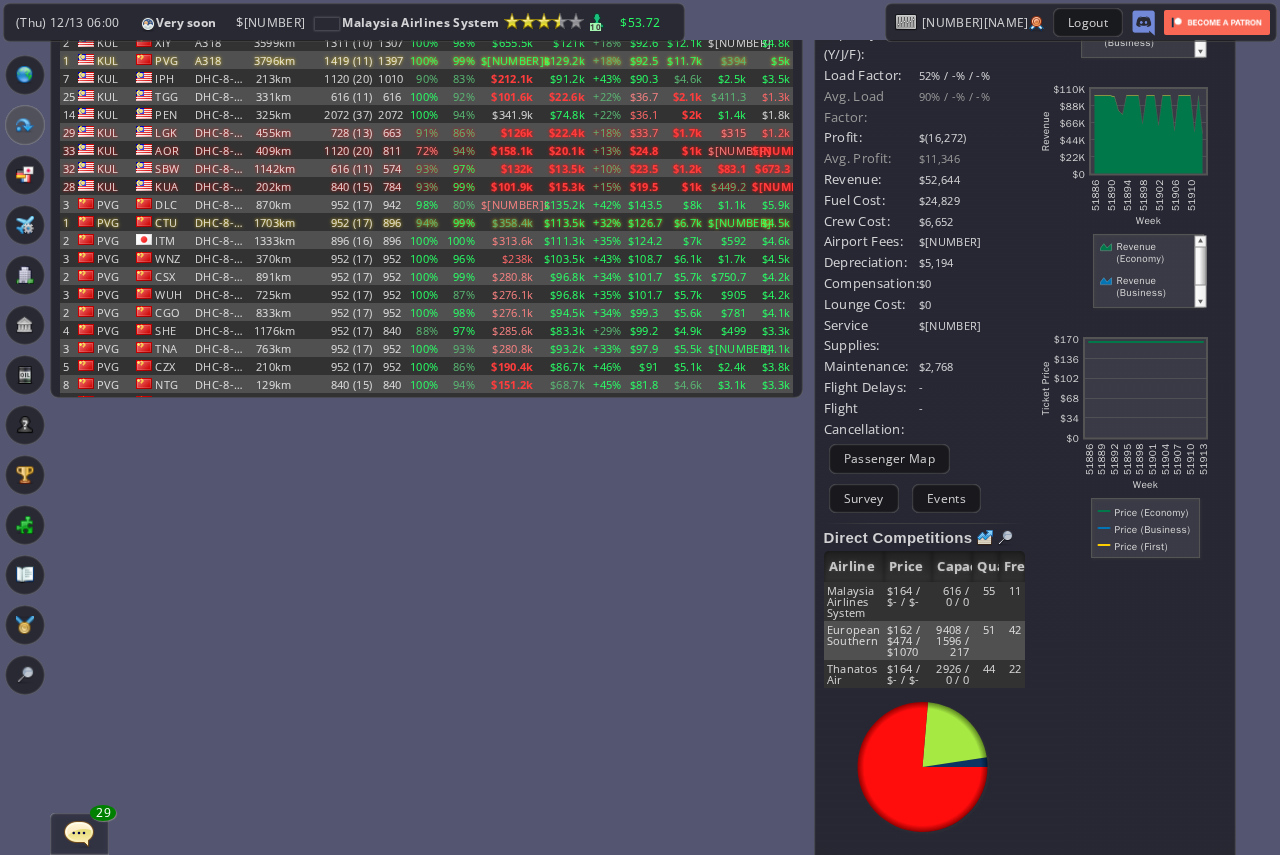 click on "-" at bounding box center (972, 419) 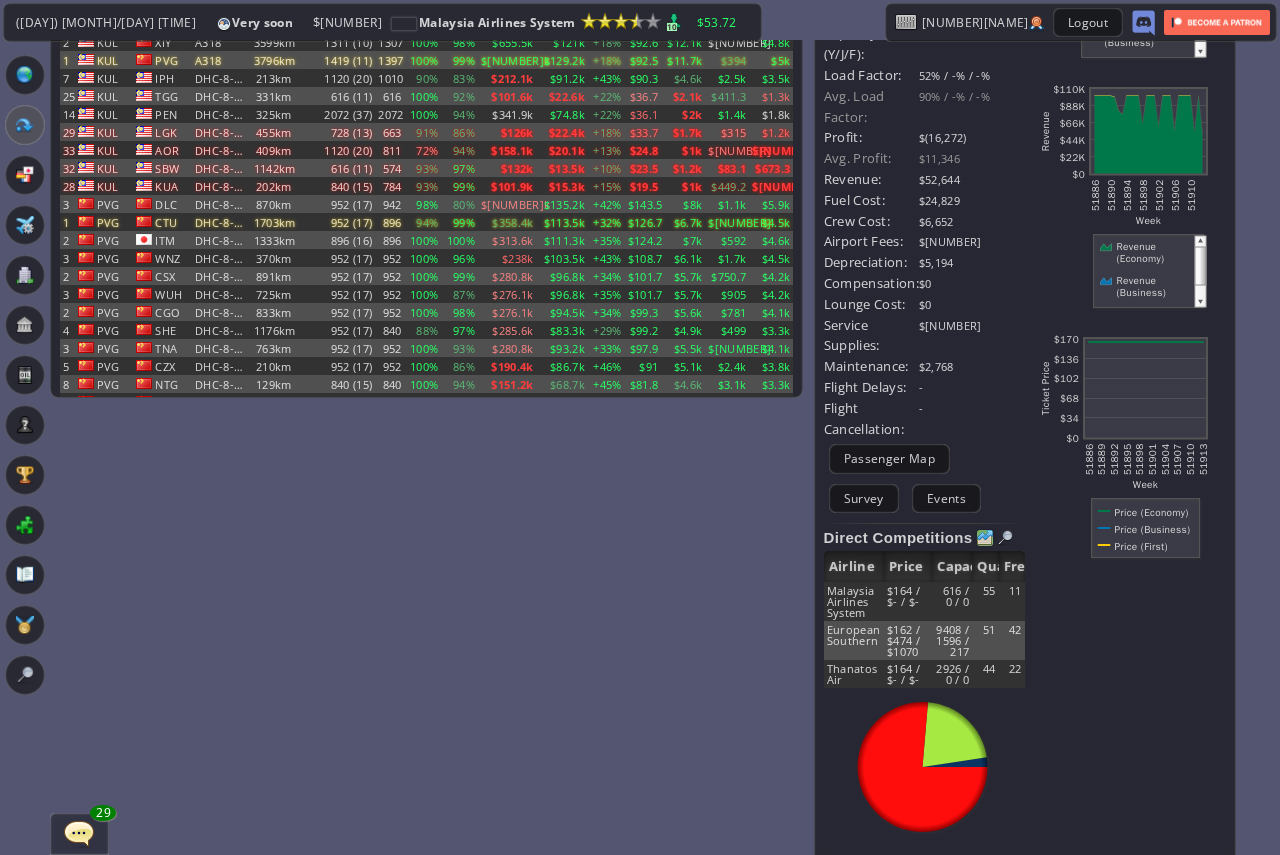click at bounding box center [985, 538] 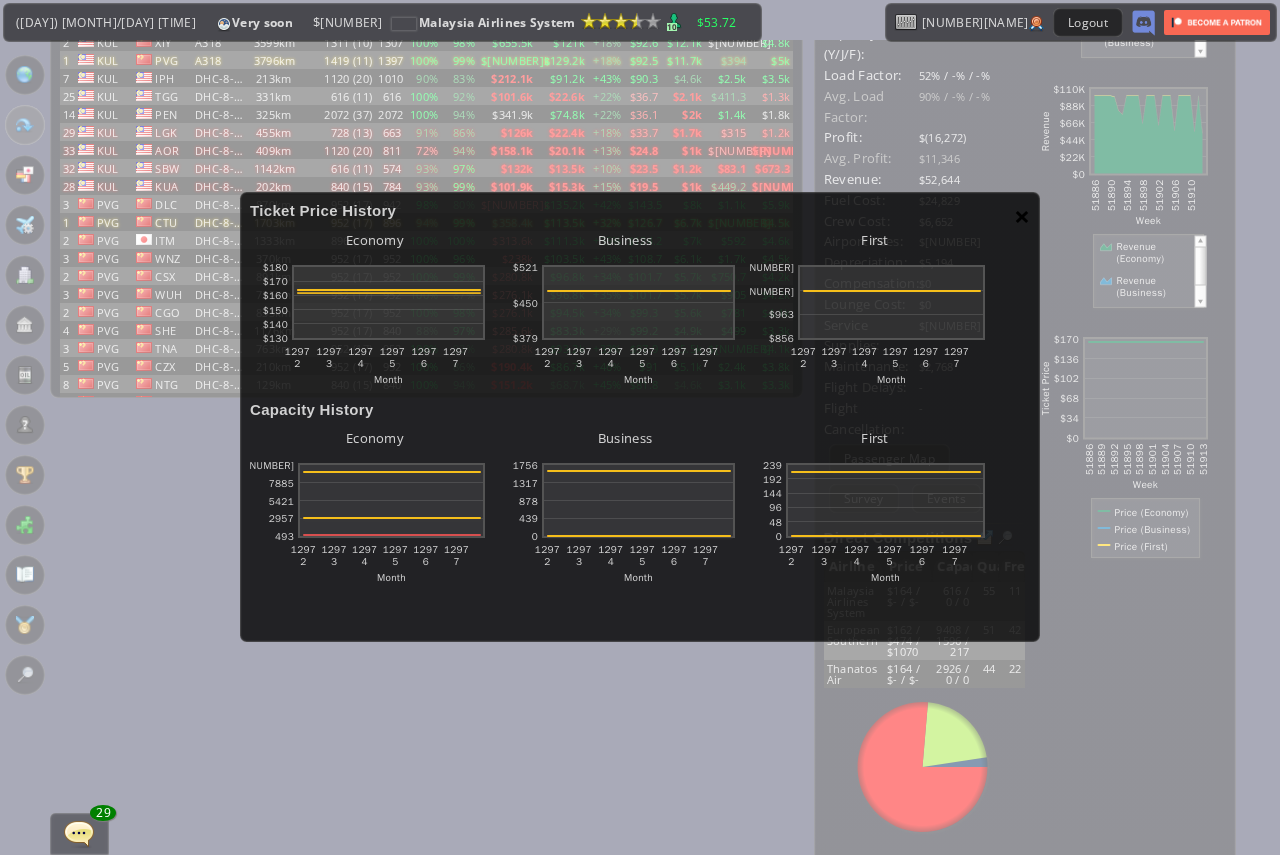 click on "×" at bounding box center [1022, 216] 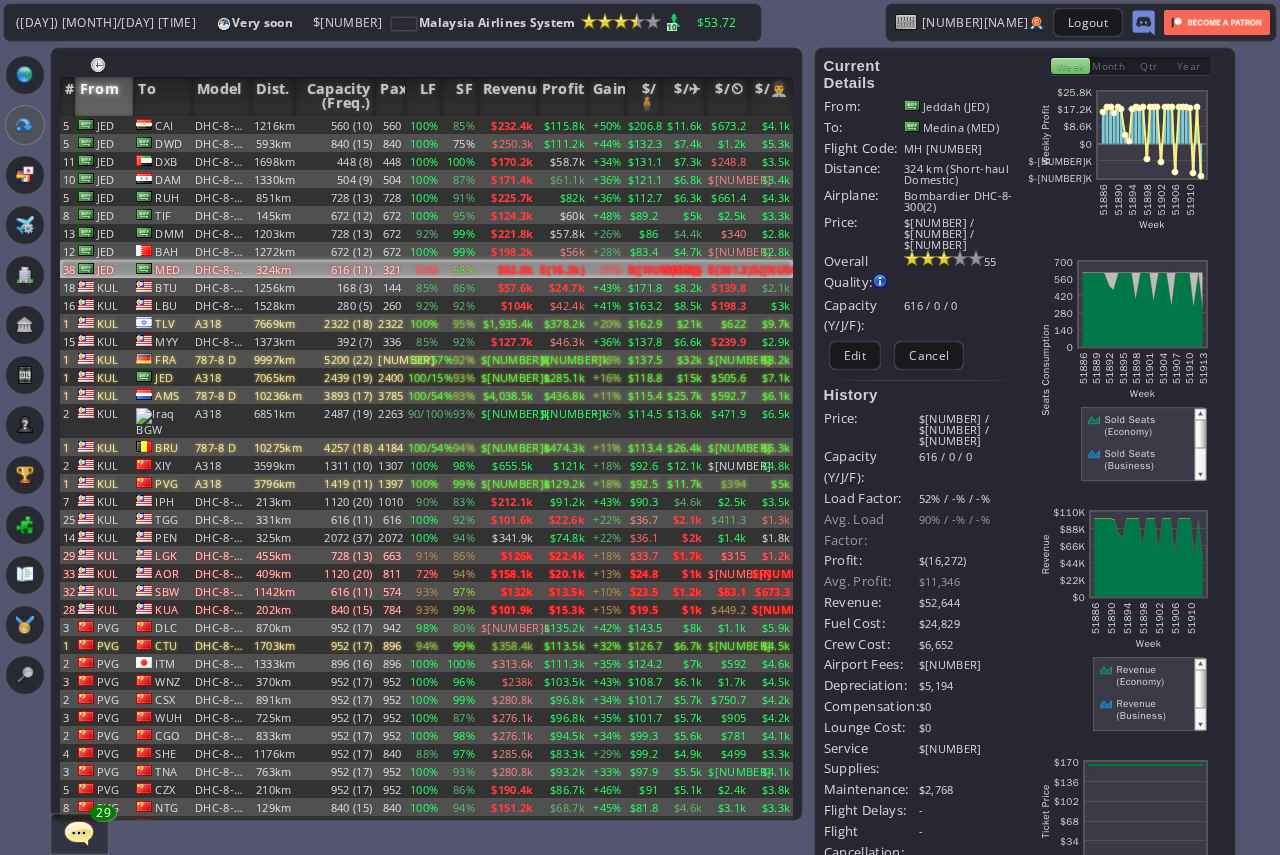 scroll, scrollTop: 0, scrollLeft: 0, axis: both 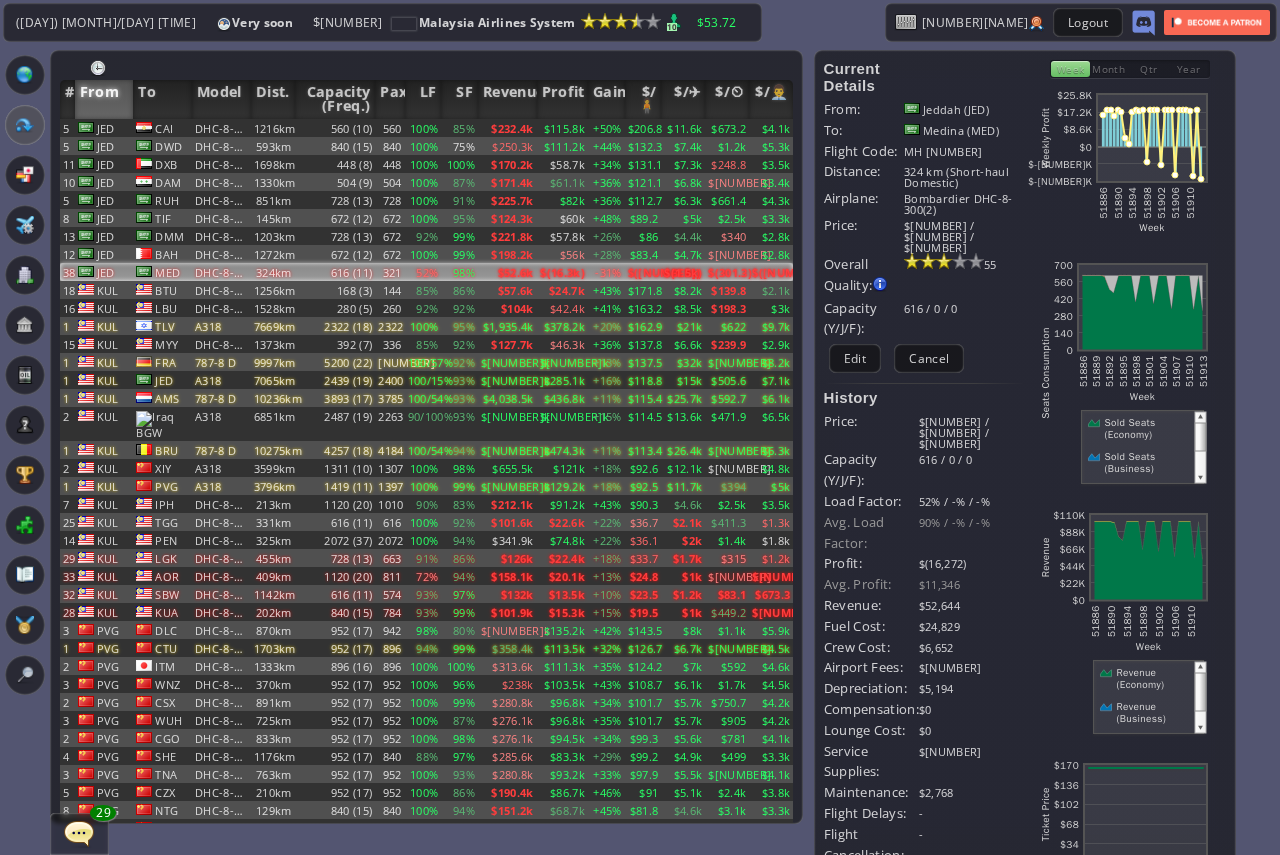 click on "Month" at bounding box center (1110, 69) 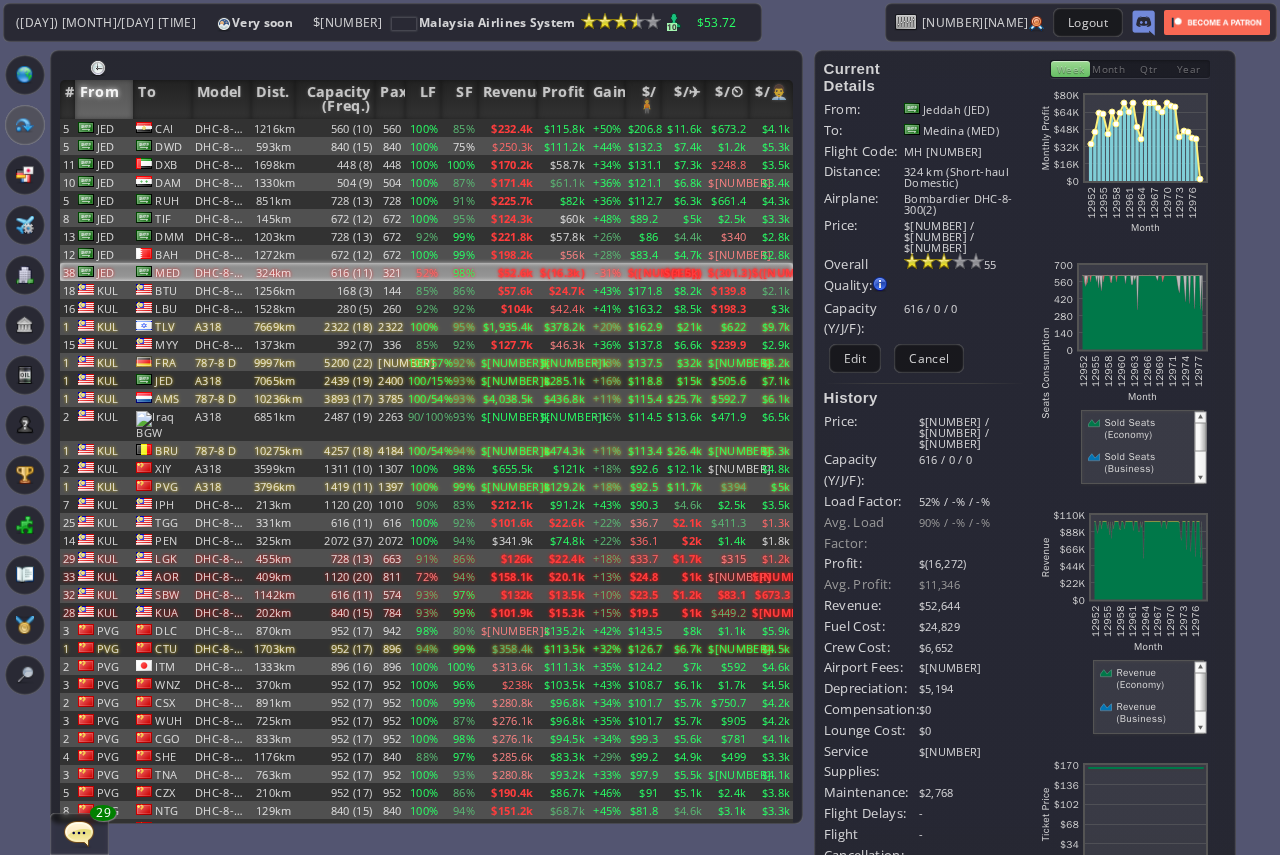 click on "Week" at bounding box center (1070, 69) 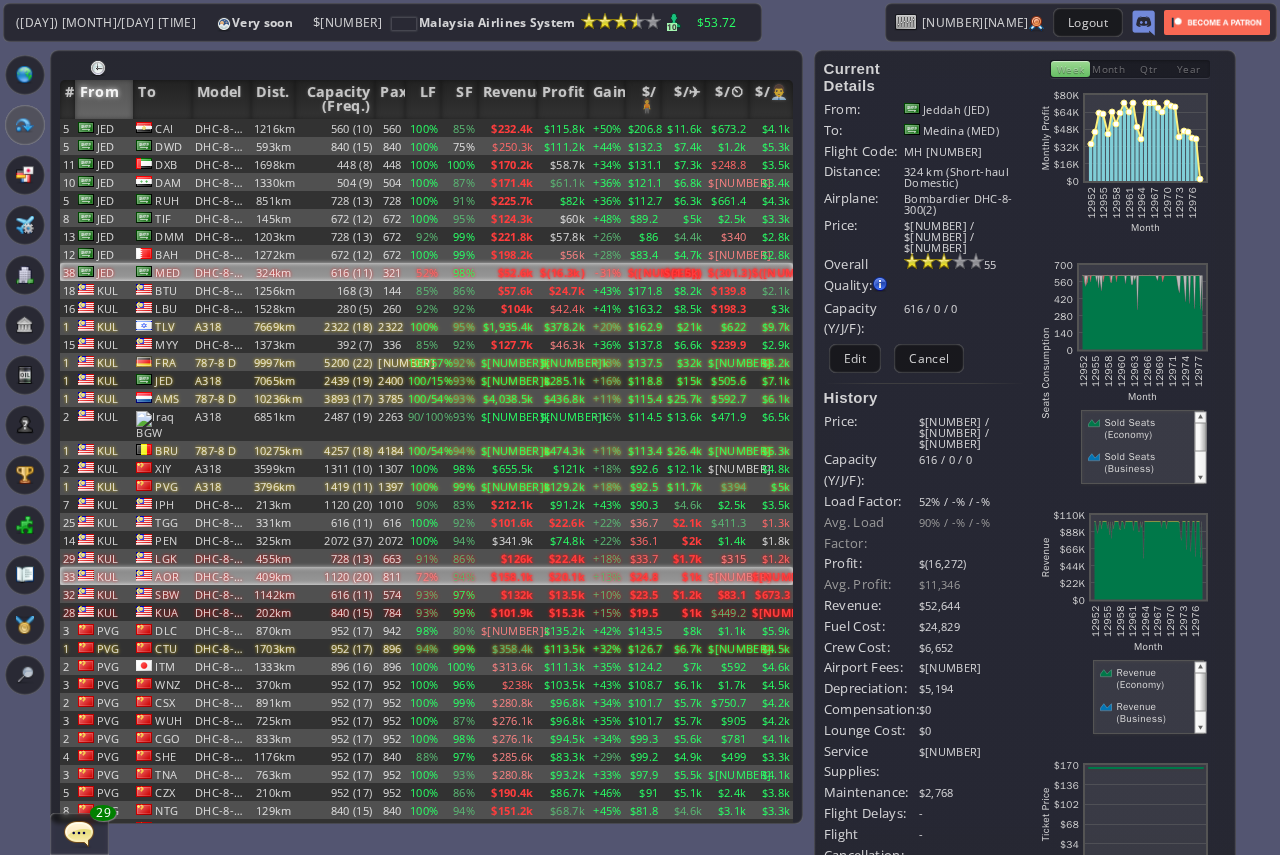 click on "72%" at bounding box center [423, 128] 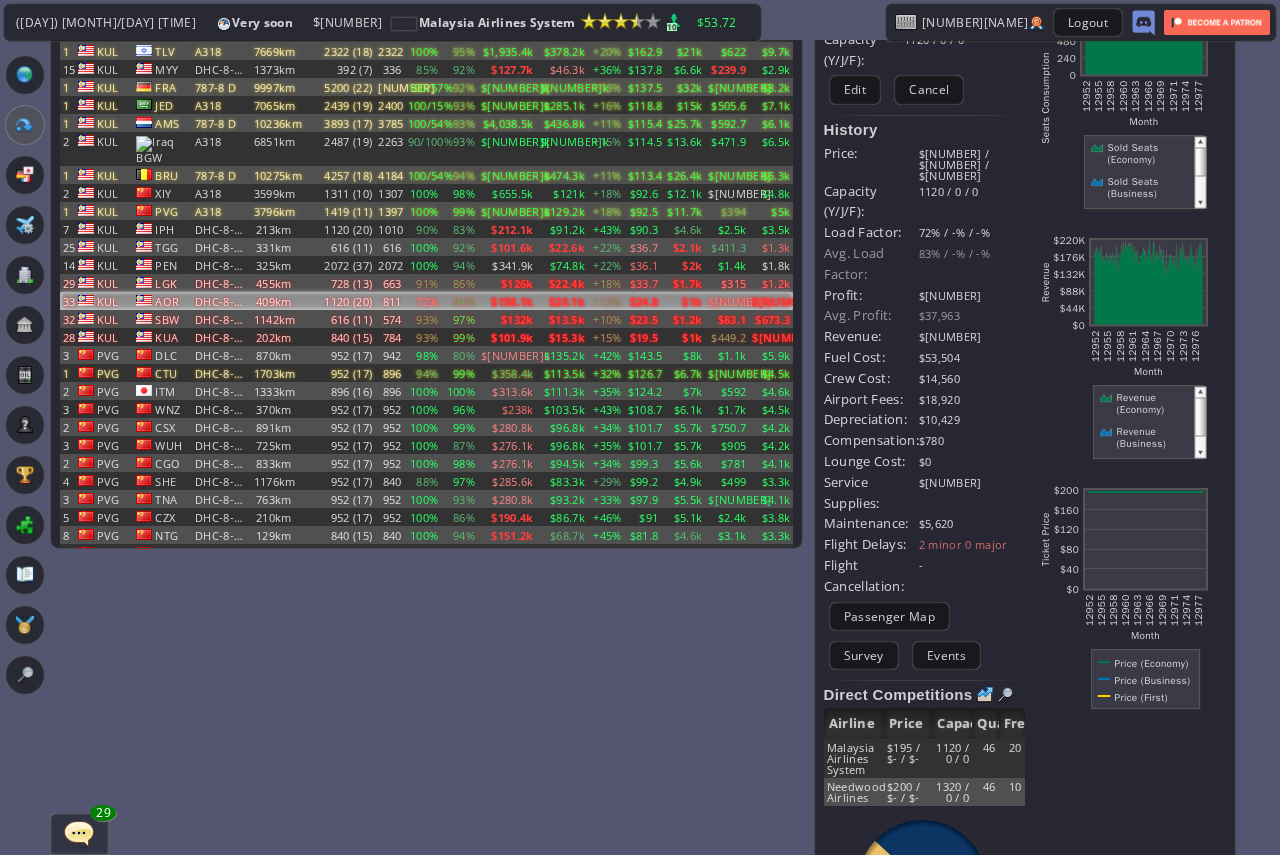 scroll, scrollTop: 0, scrollLeft: 0, axis: both 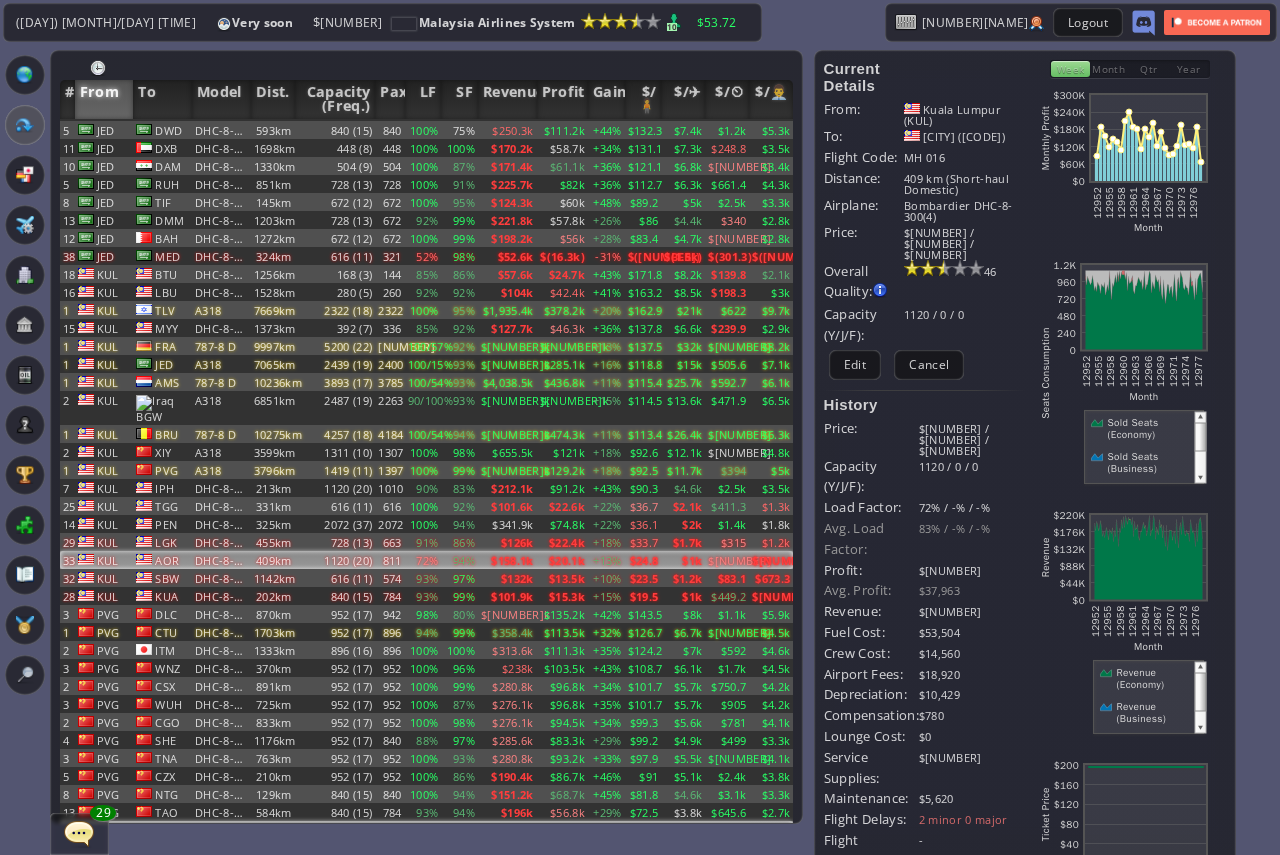 click on "98%" at bounding box center [459, 112] 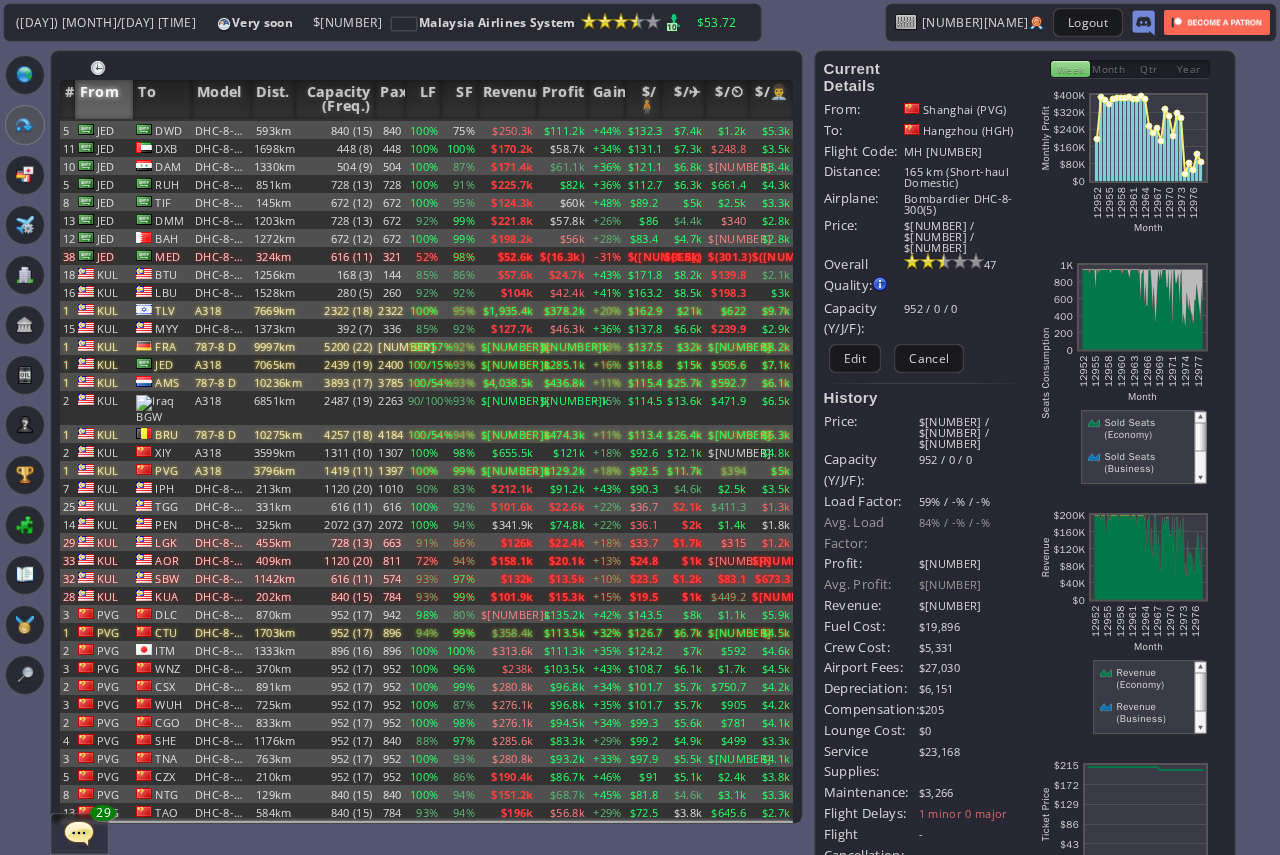 click on "952 / 0 / 0" at bounding box center (972, 470) 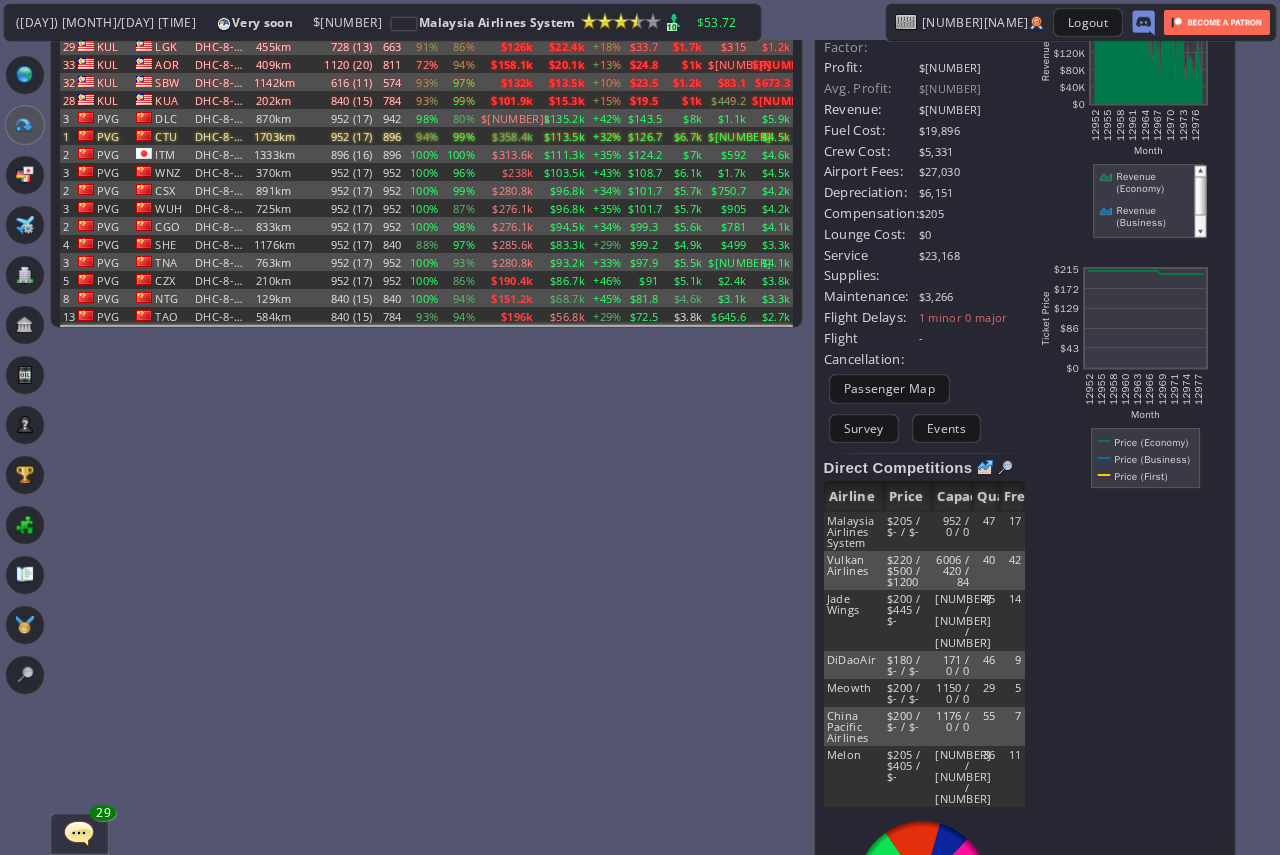 scroll, scrollTop: 500, scrollLeft: 0, axis: vertical 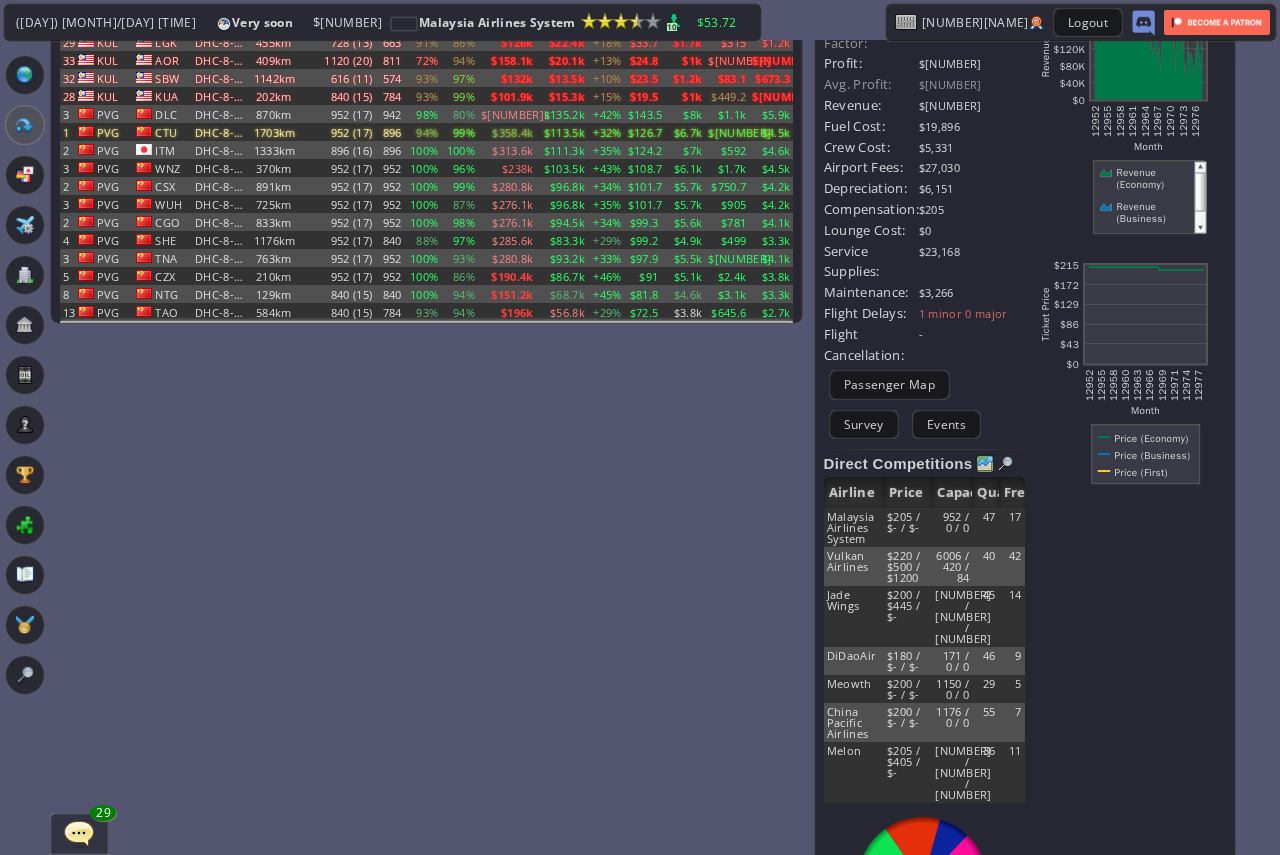 click at bounding box center [985, 464] 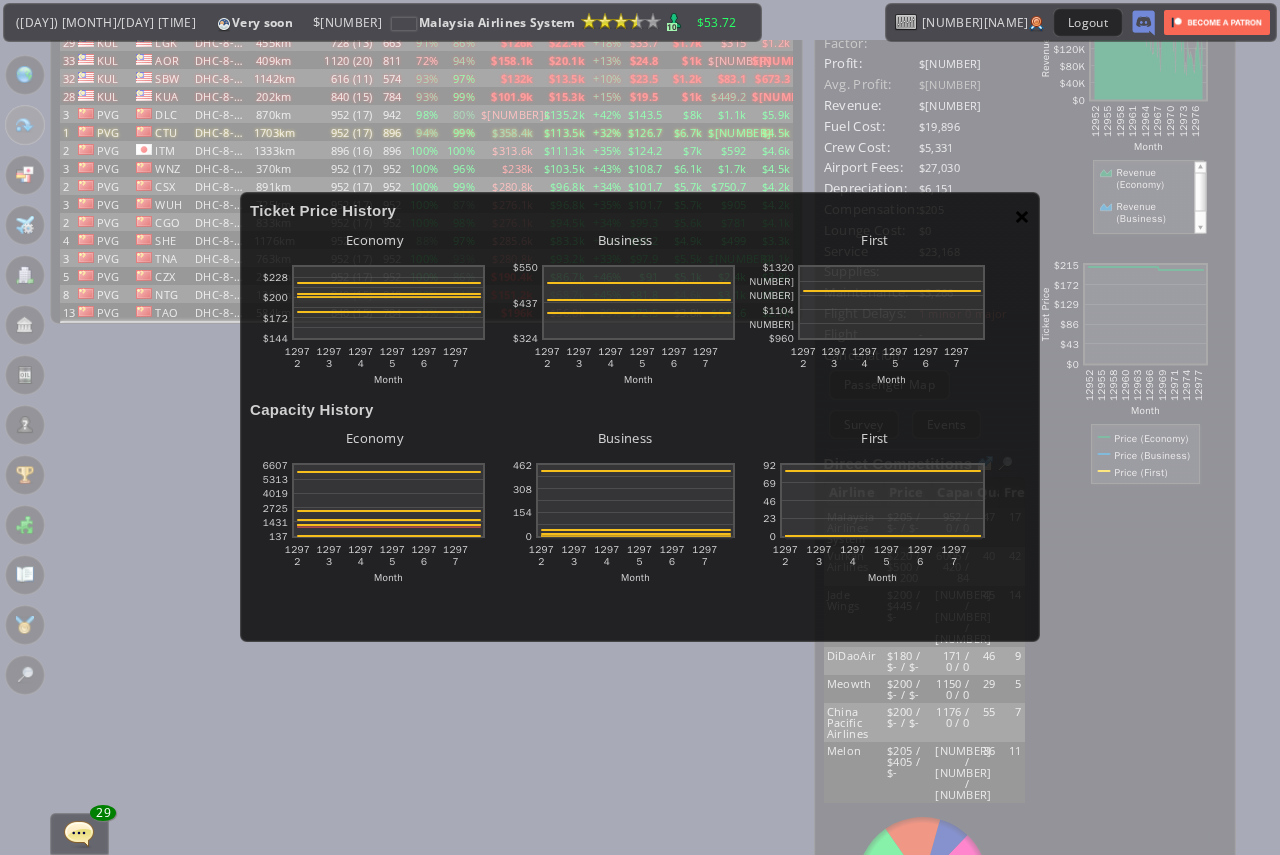 click on "×" at bounding box center [1022, 216] 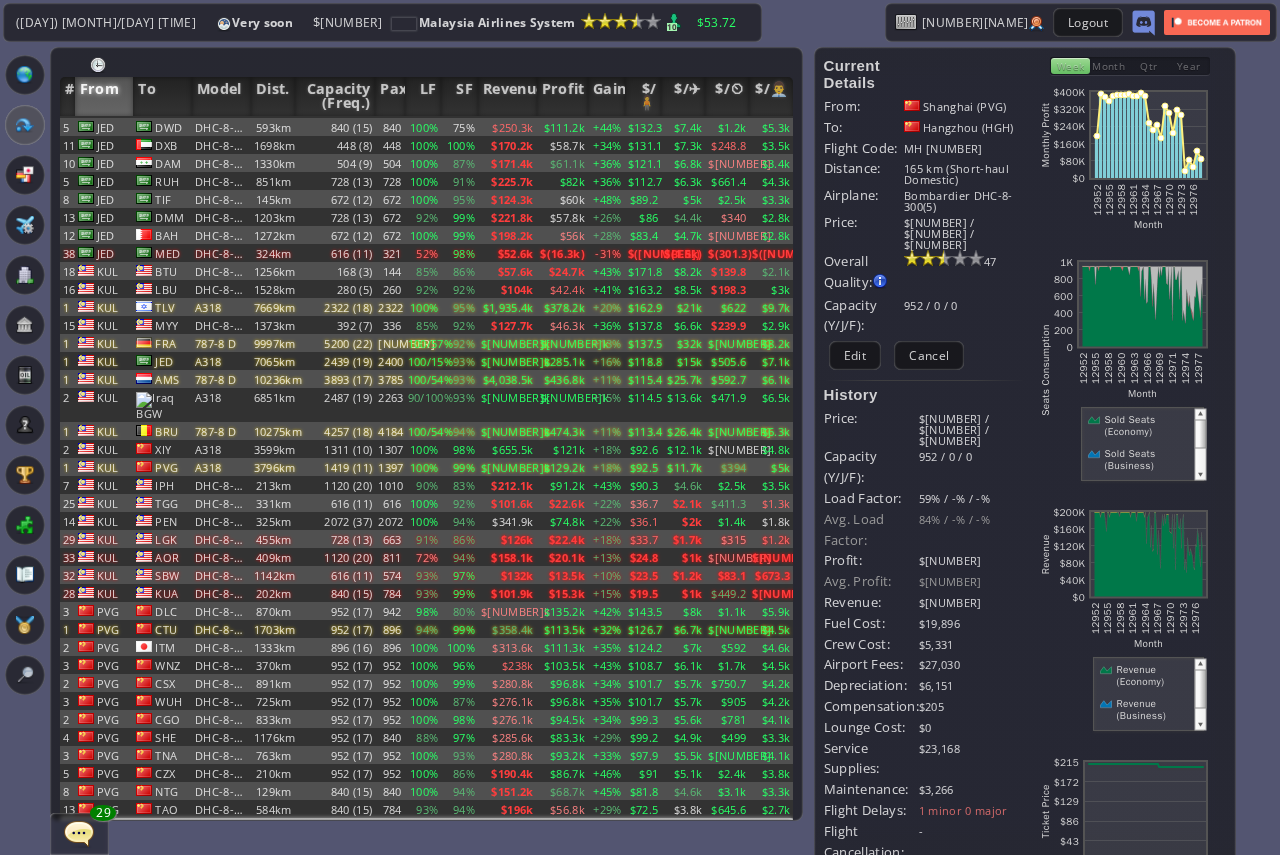 scroll, scrollTop: 0, scrollLeft: 0, axis: both 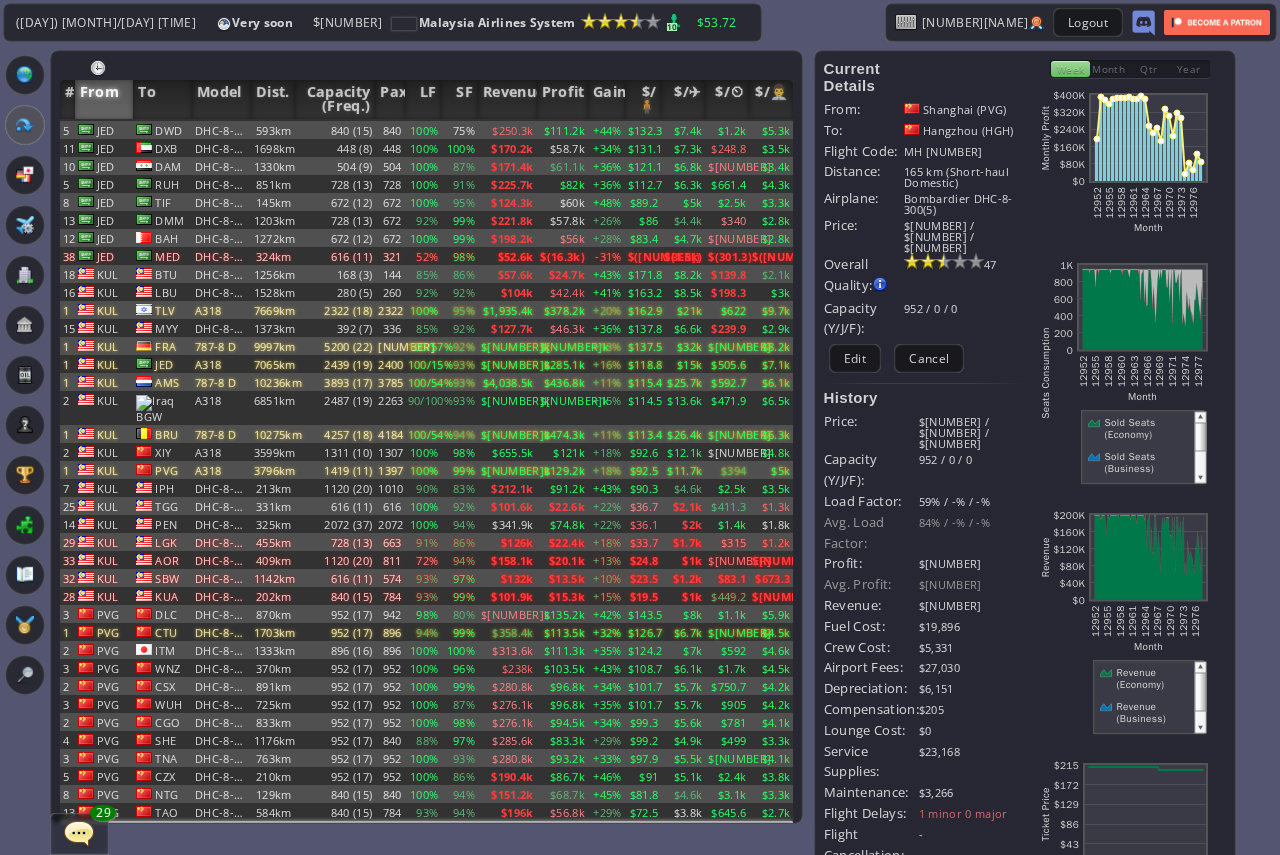 click on "Week" at bounding box center [1070, 69] 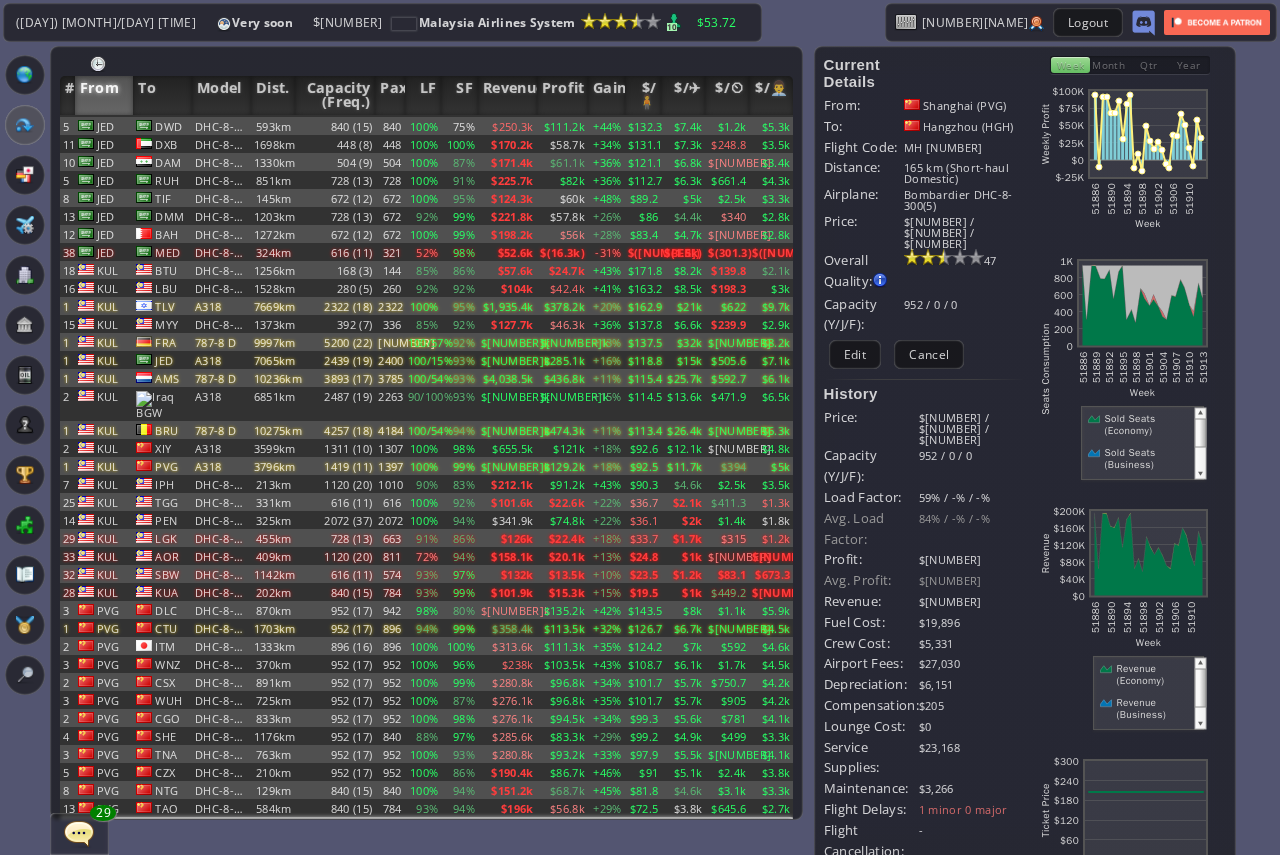 scroll, scrollTop: 0, scrollLeft: 0, axis: both 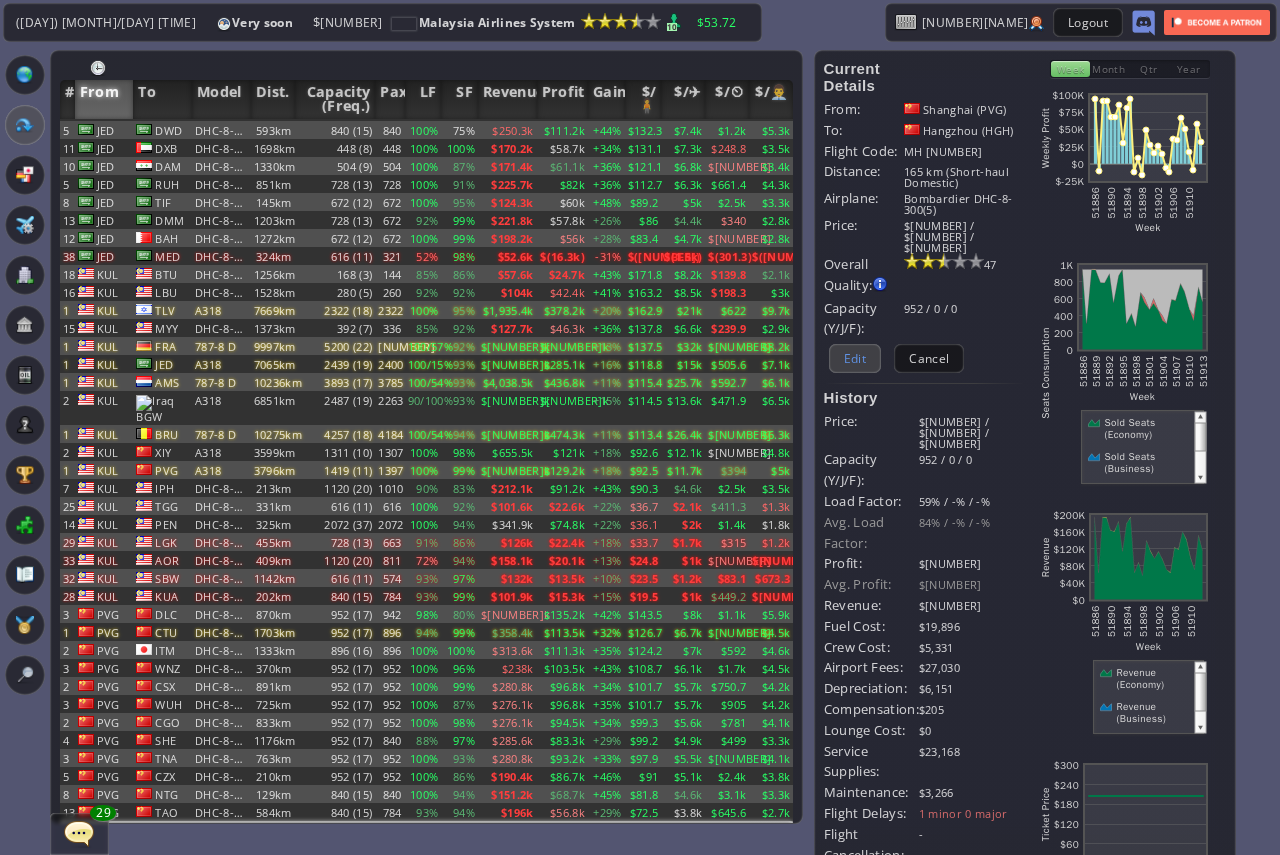click on "Edit" at bounding box center [855, 358] 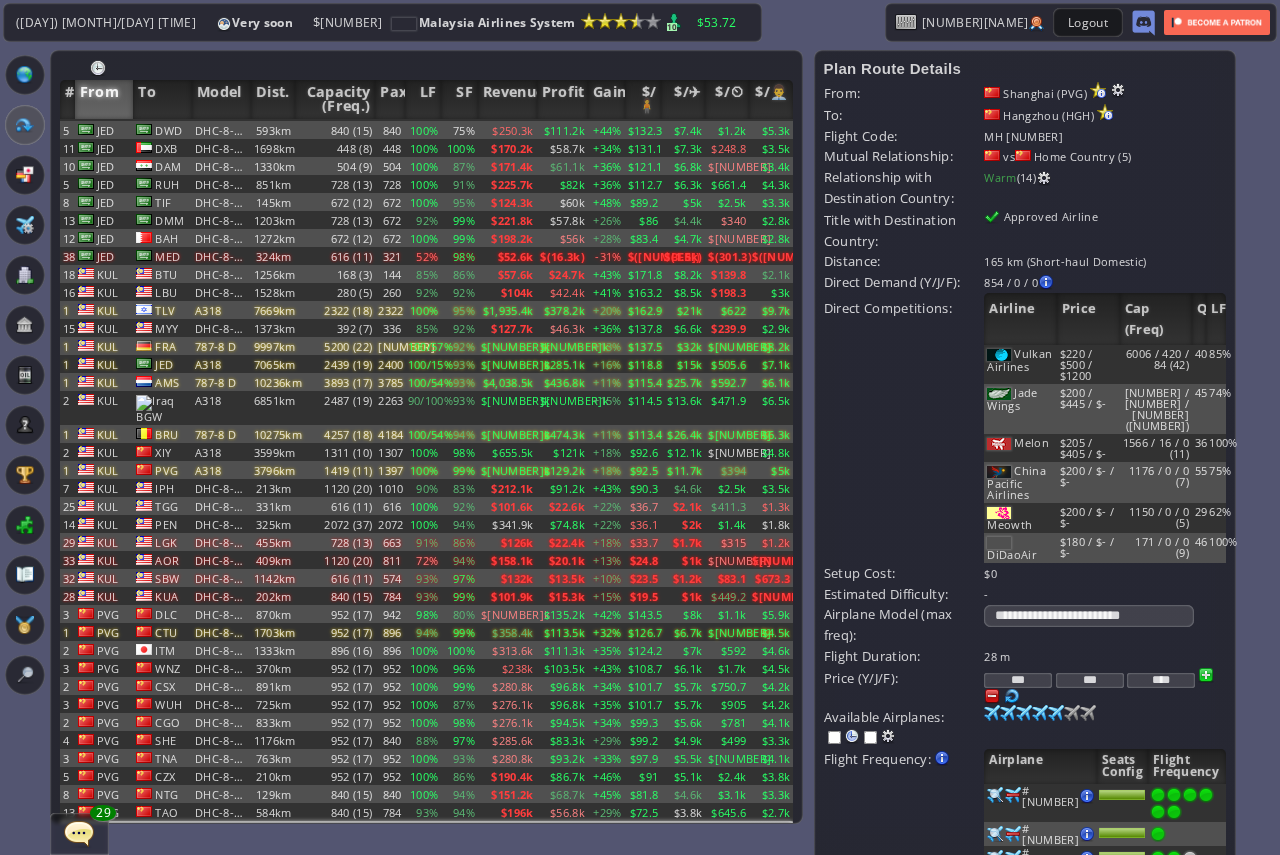 scroll, scrollTop: 100, scrollLeft: 0, axis: vertical 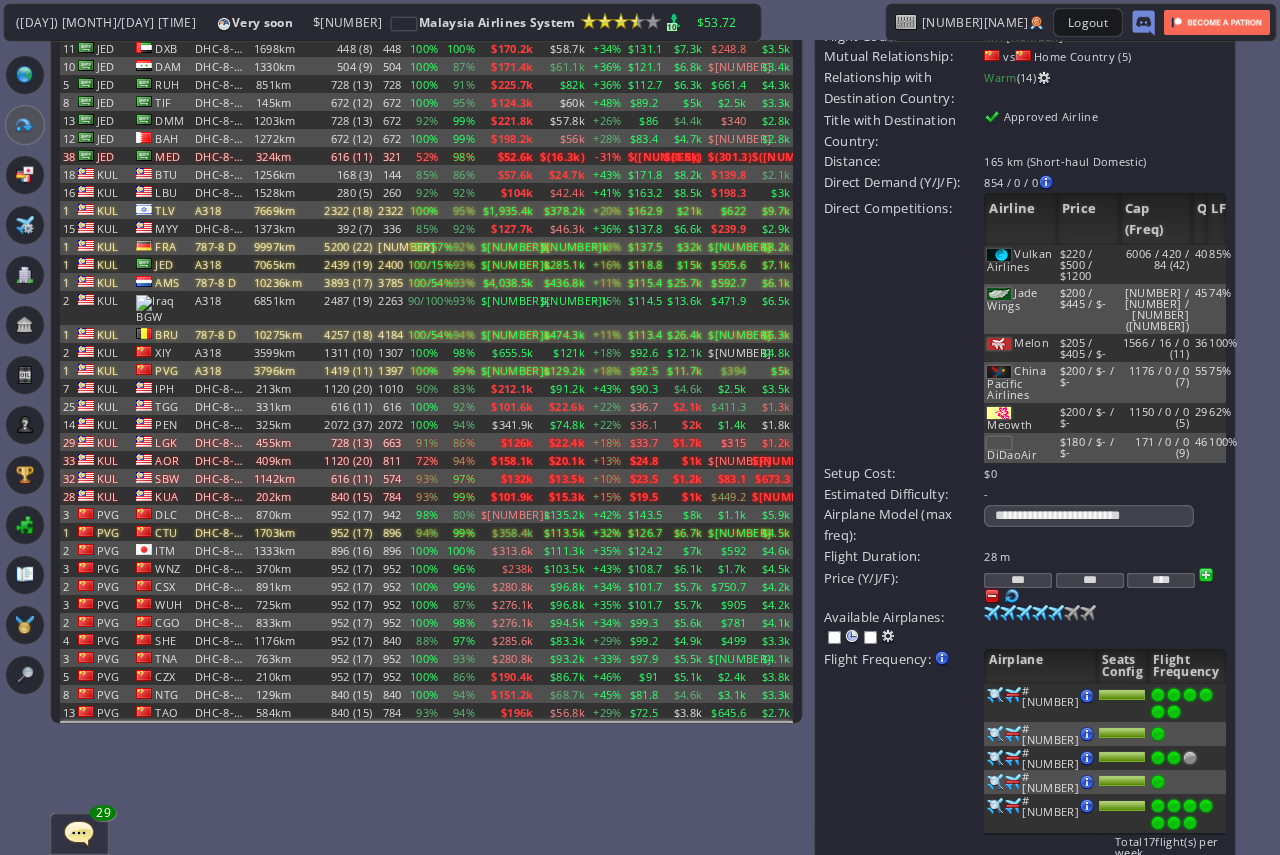 click on "***" at bounding box center [1018, 580] 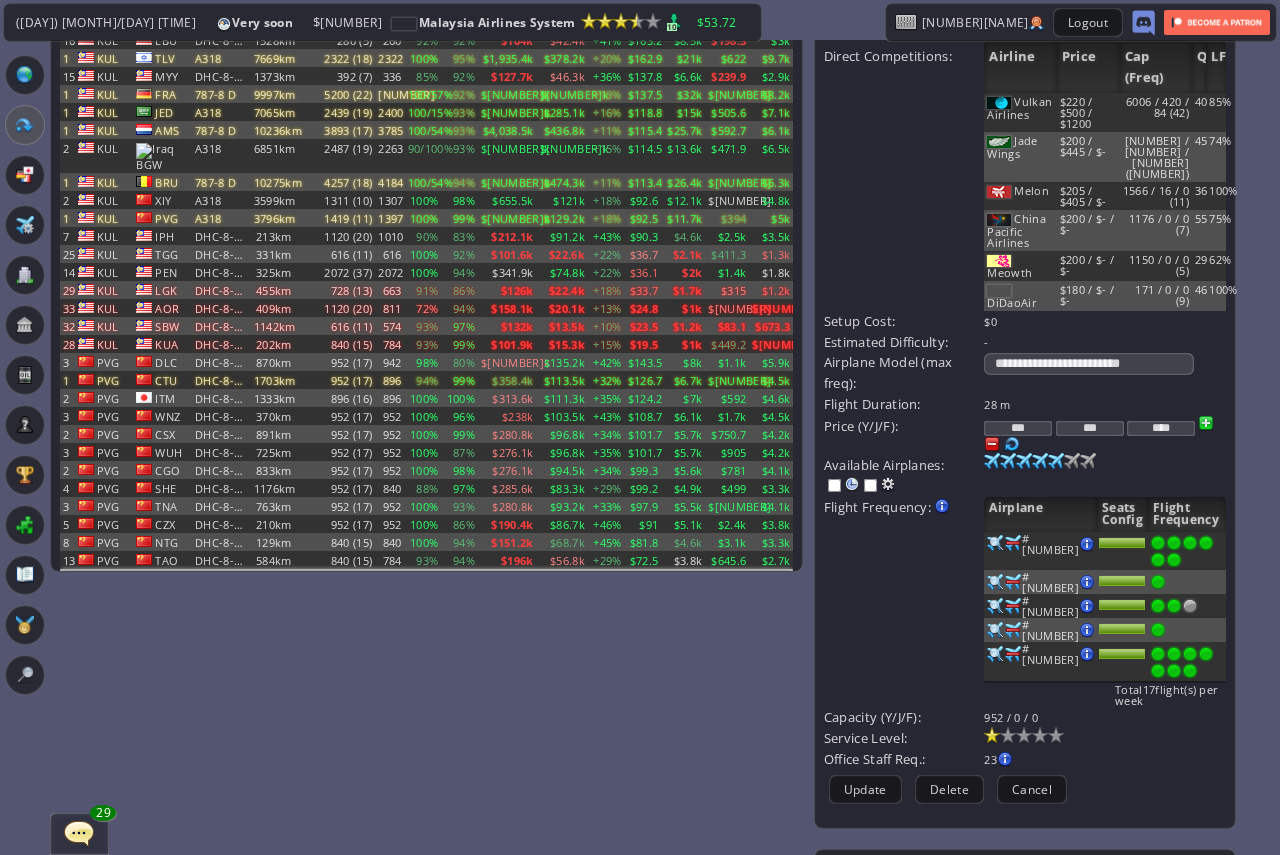 scroll, scrollTop: 300, scrollLeft: 0, axis: vertical 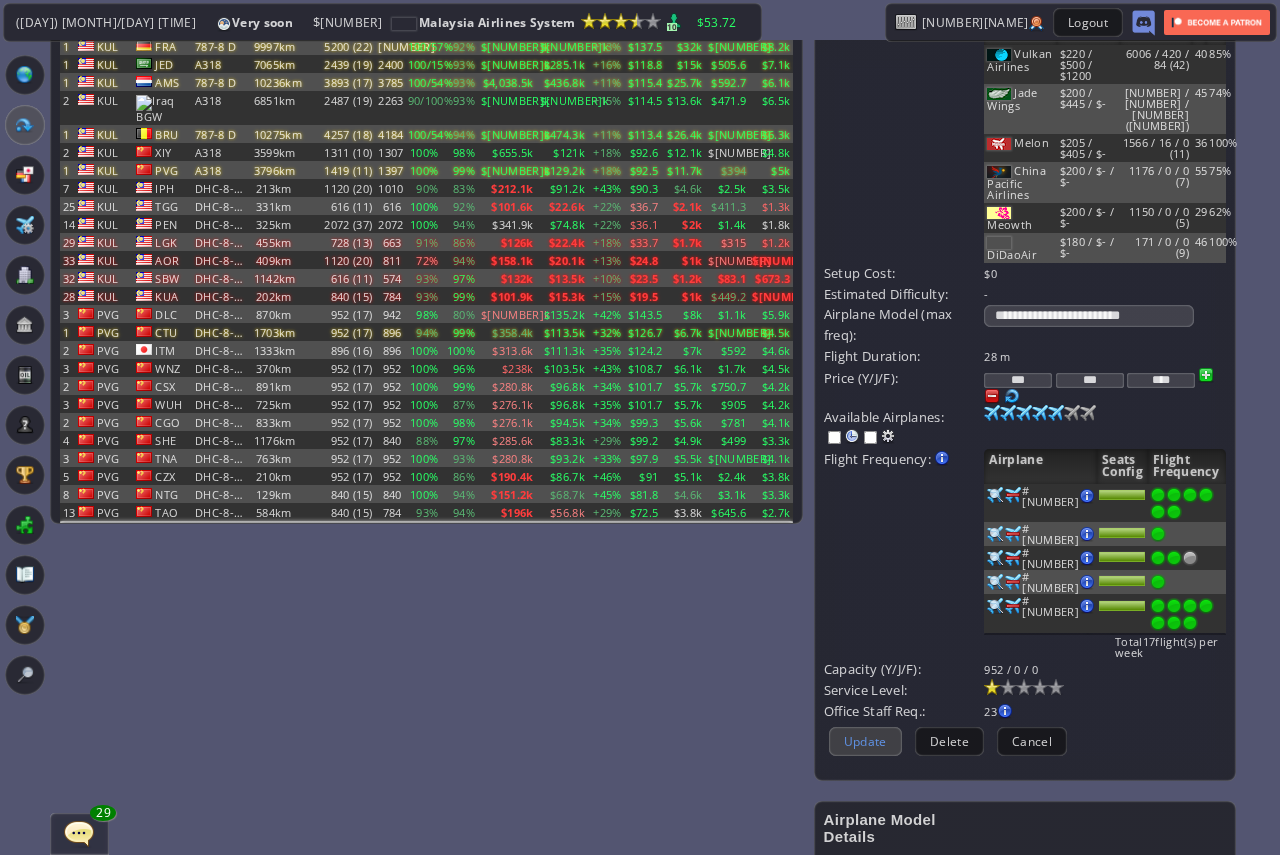 type on "***" 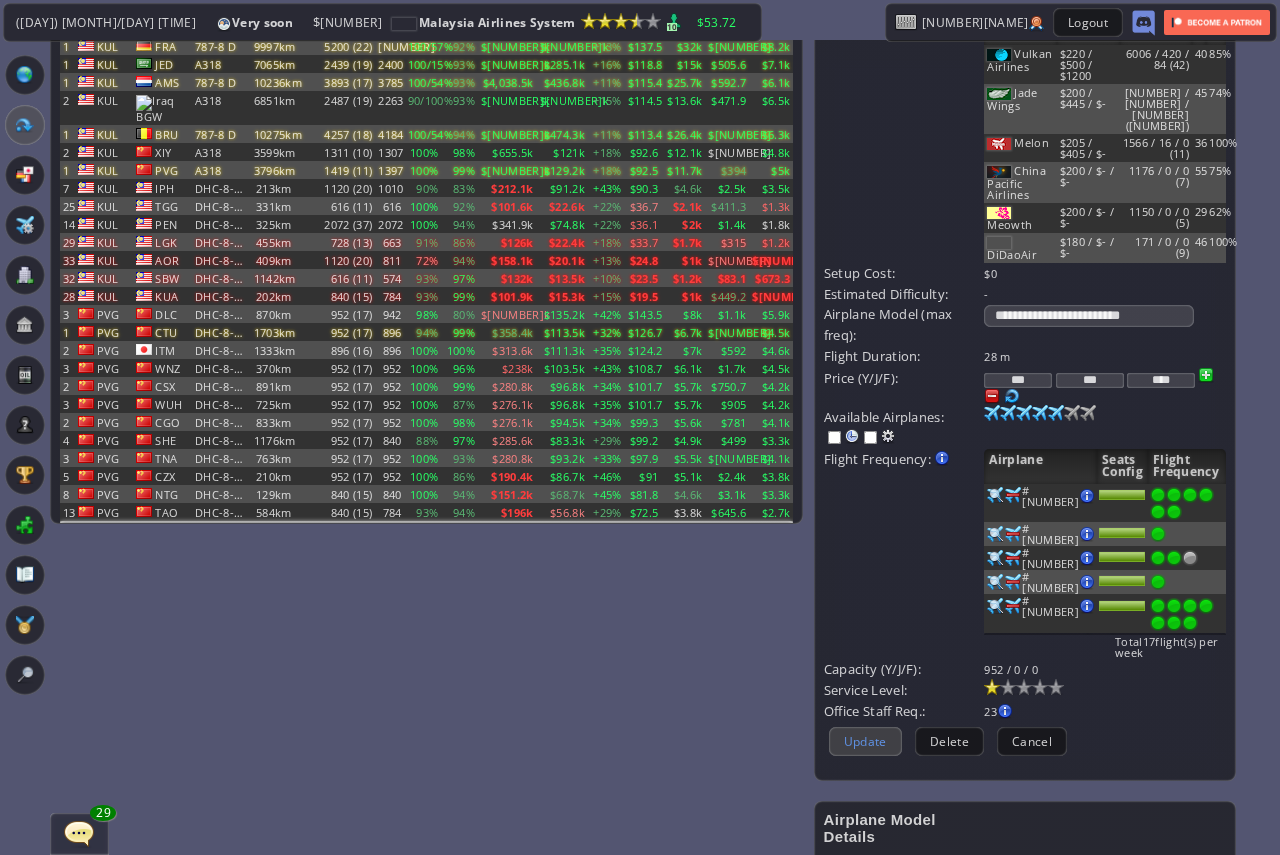 click on "Update" at bounding box center [865, 741] 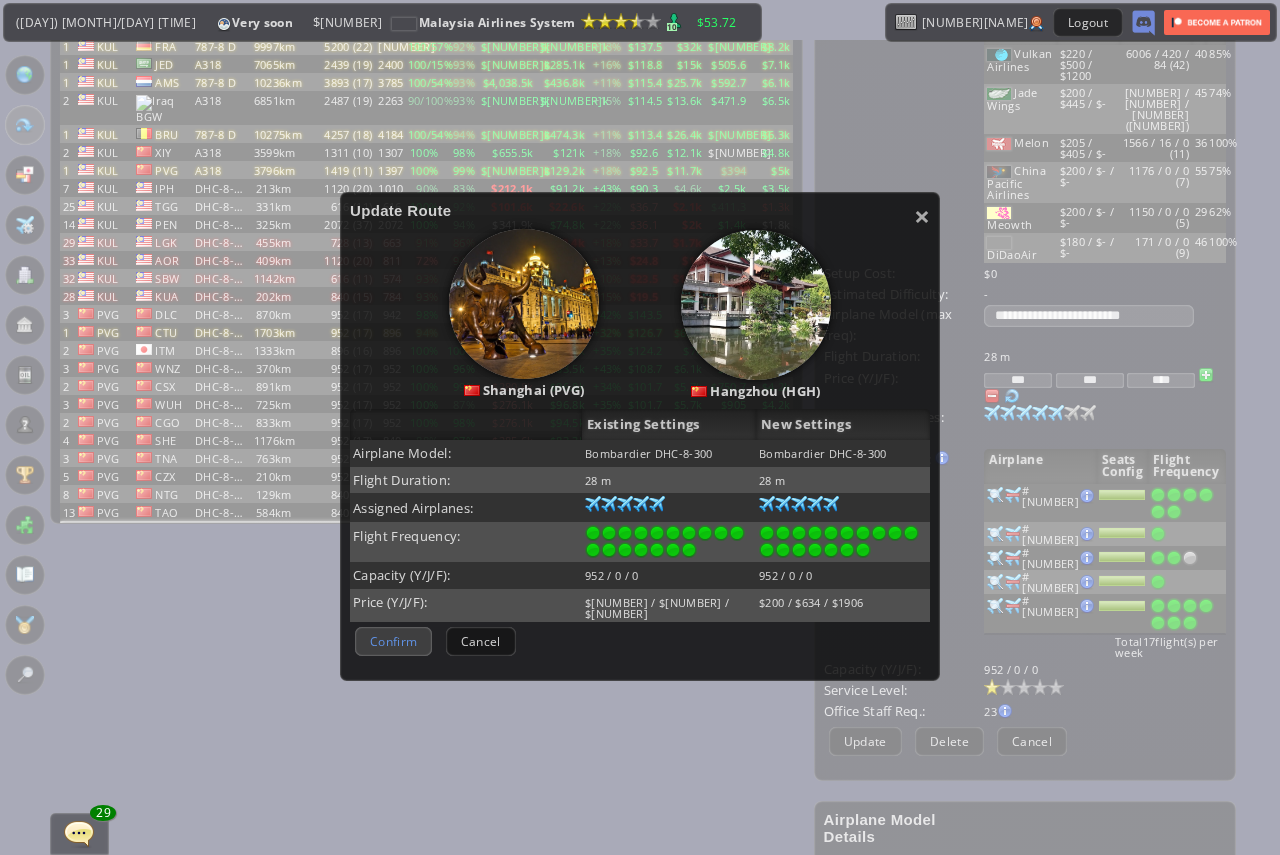 click on "Confirm" at bounding box center [393, 641] 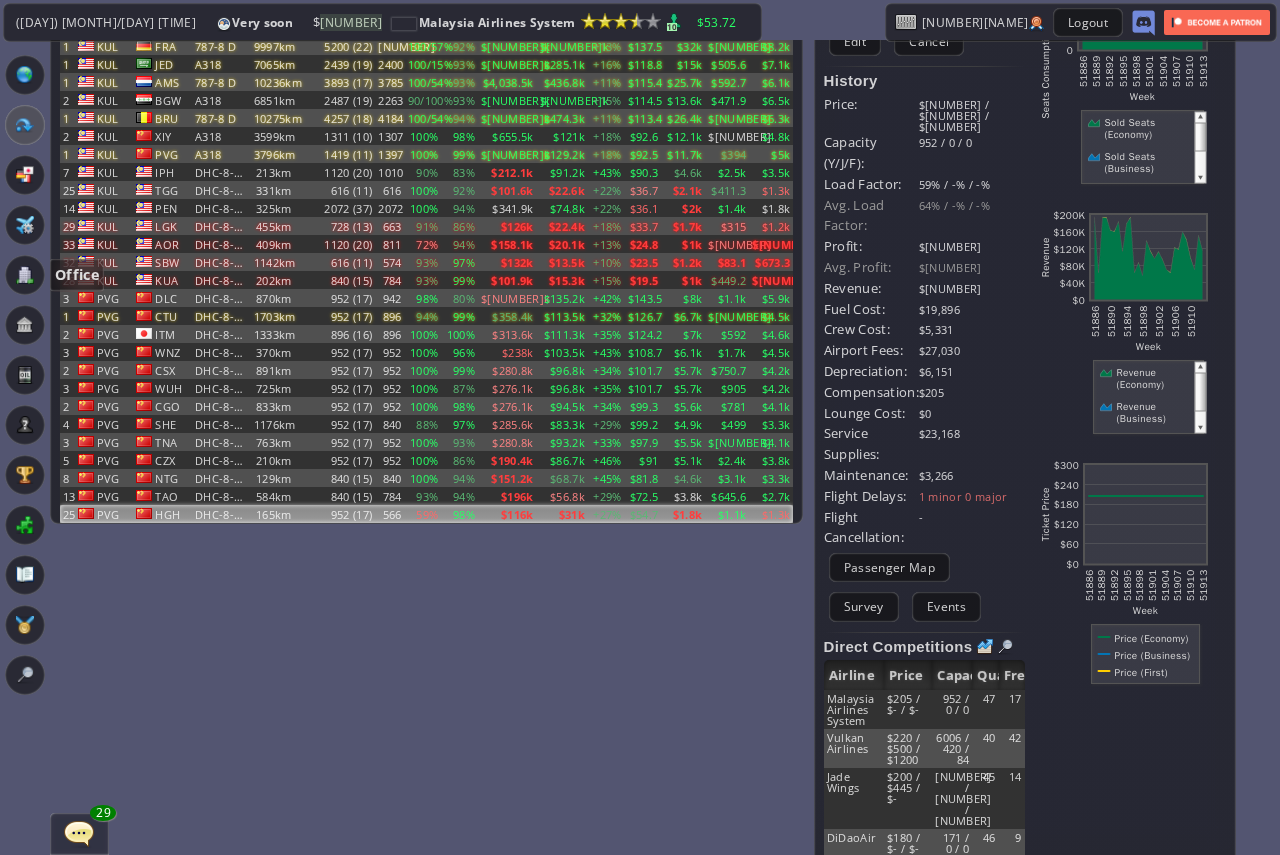 click at bounding box center (25, 275) 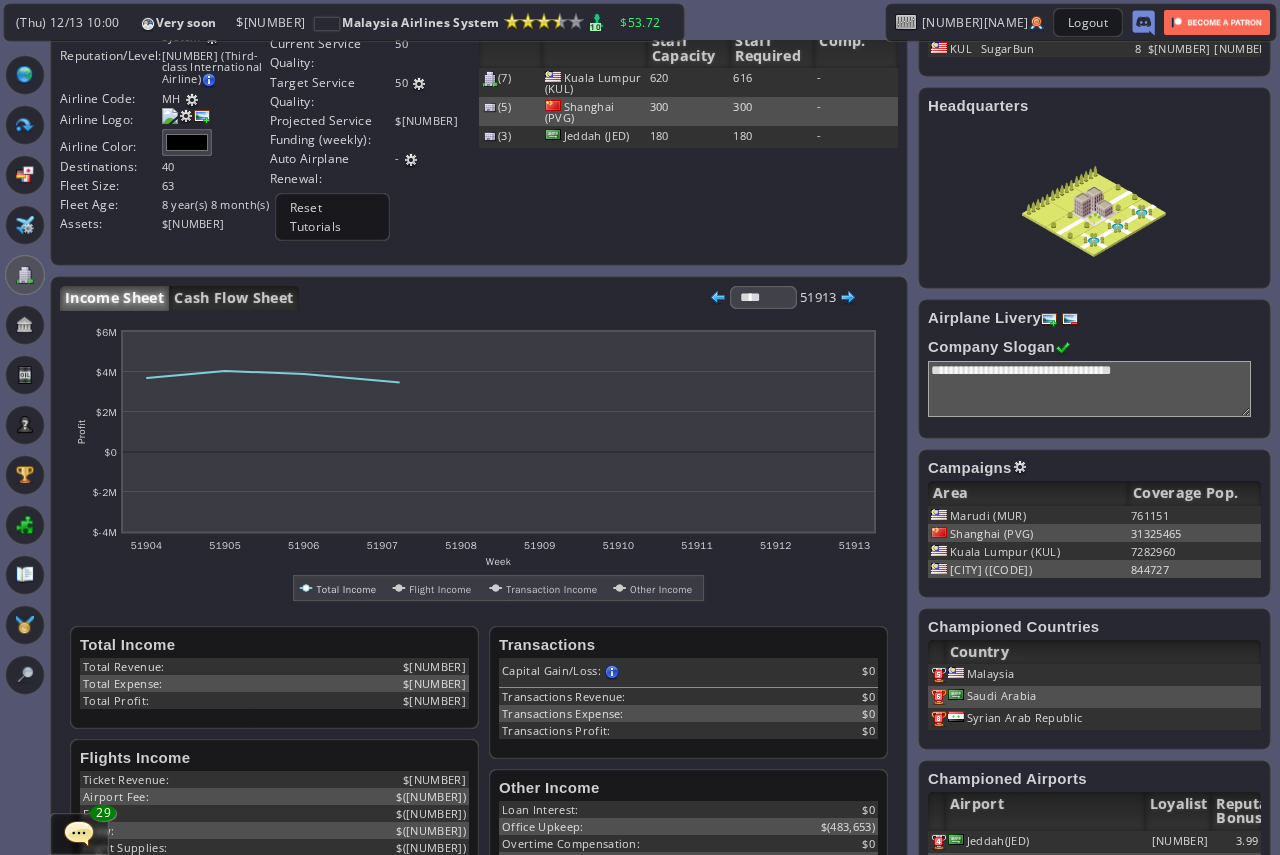 scroll, scrollTop: 0, scrollLeft: 0, axis: both 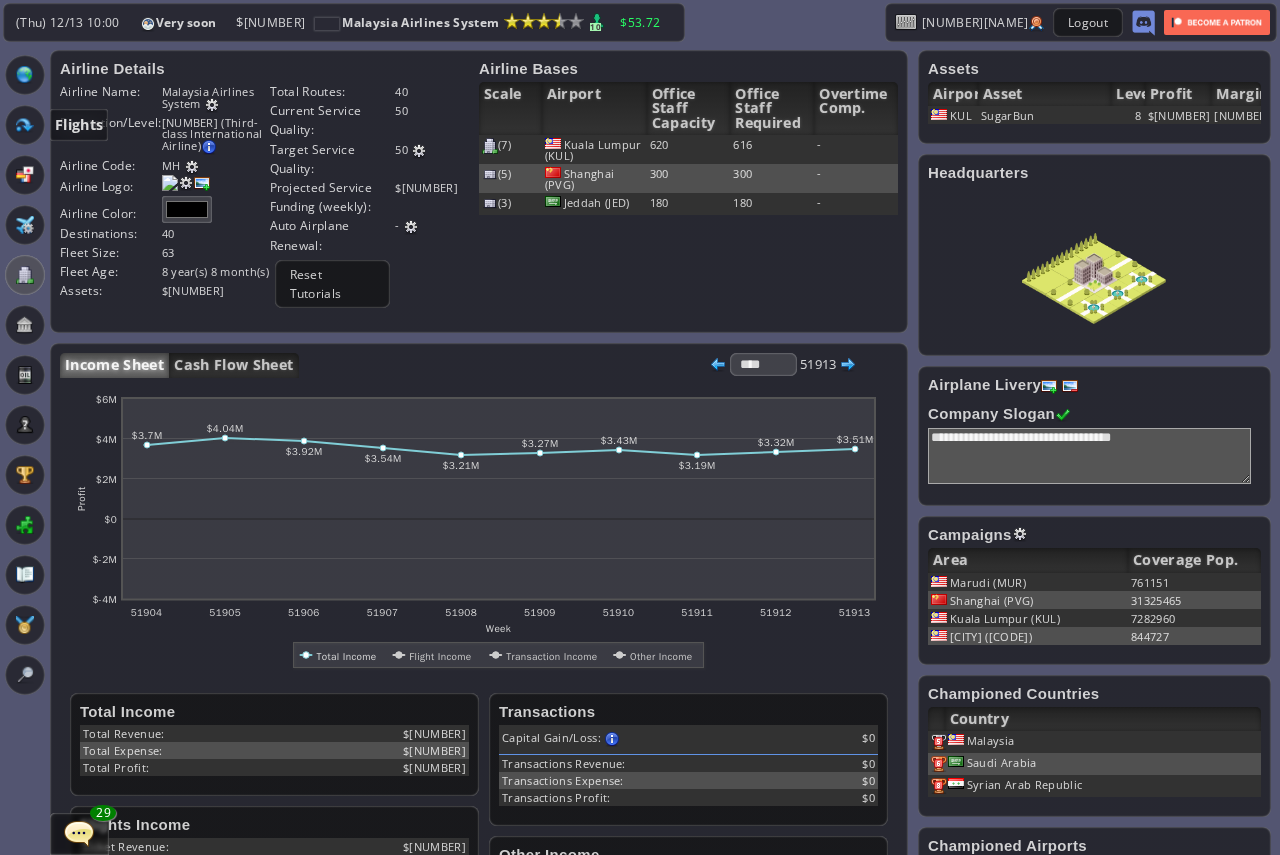 click at bounding box center [25, 125] 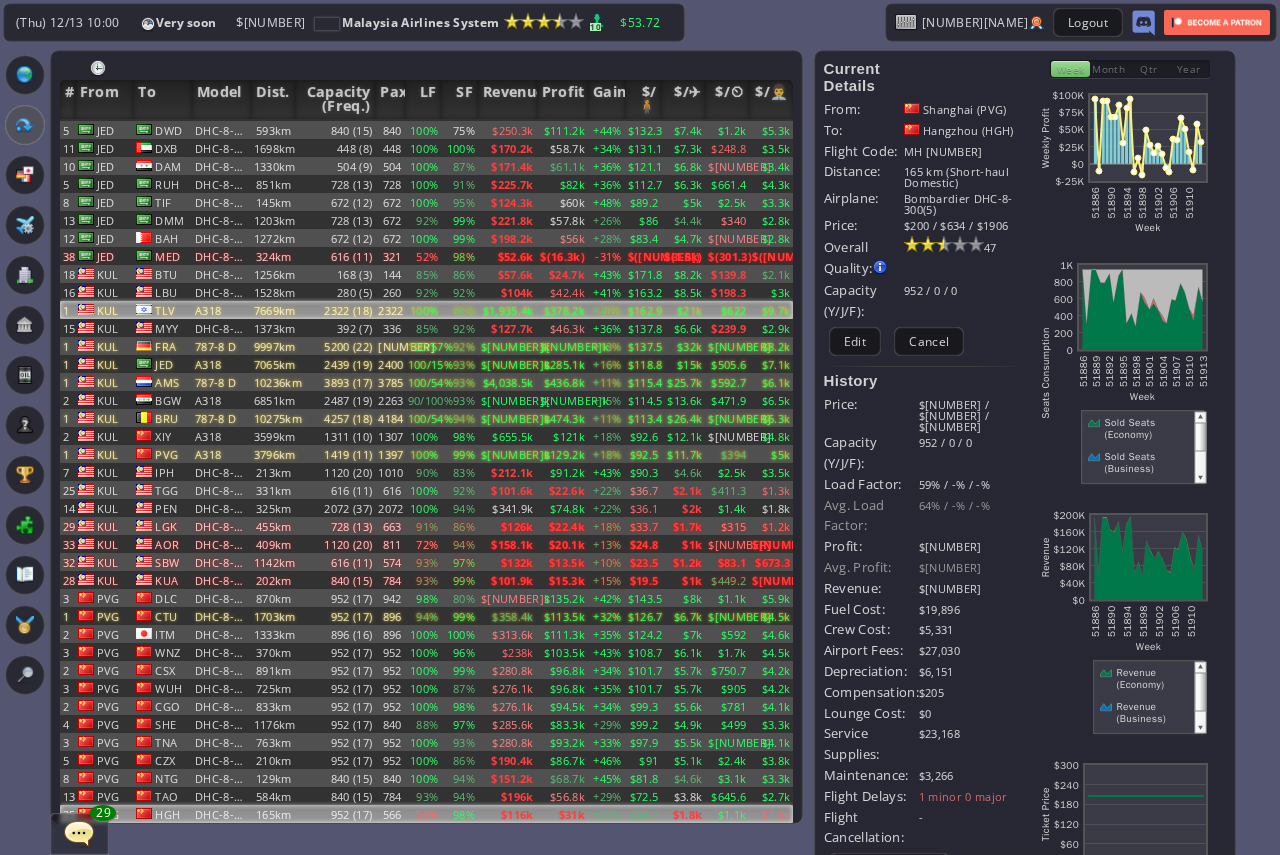 click on "$378.2k" at bounding box center (562, 112) 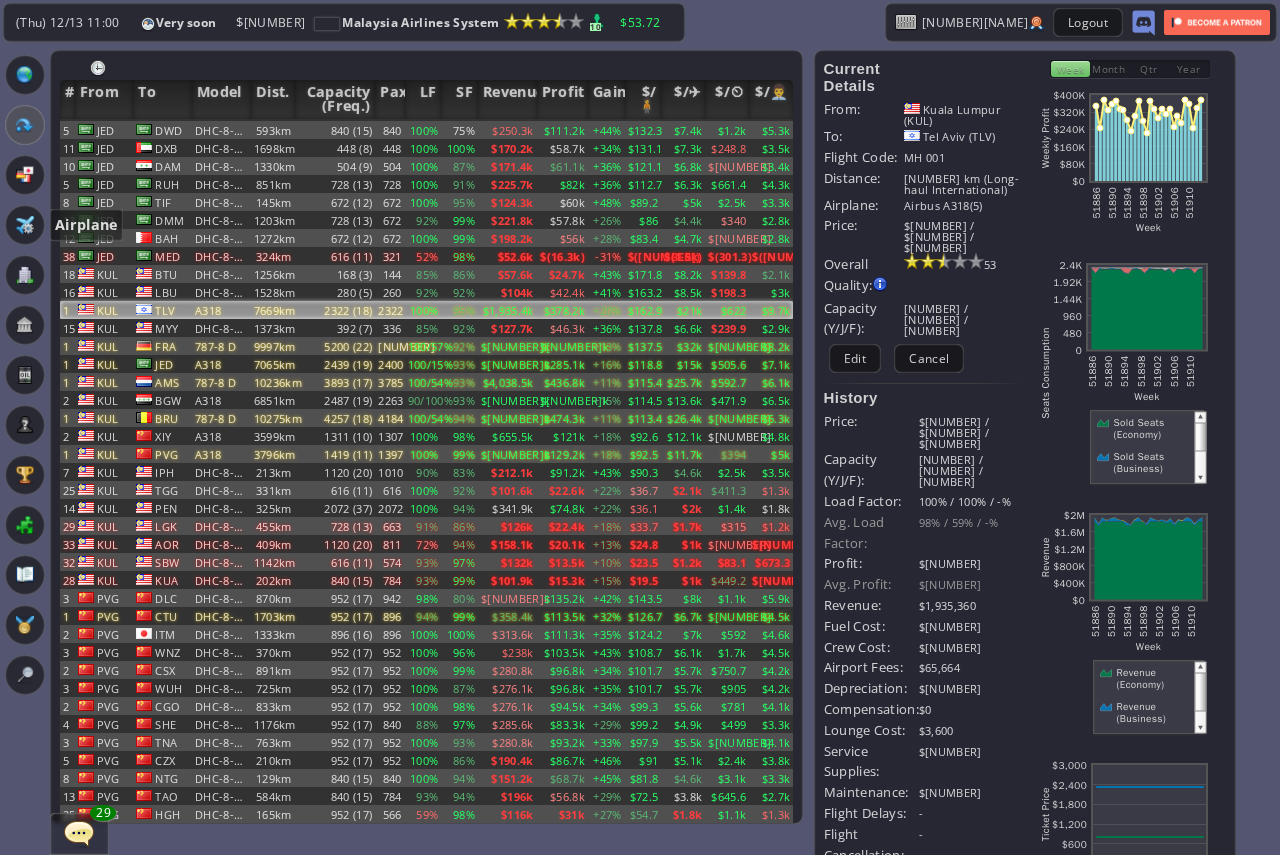 click at bounding box center [25, 225] 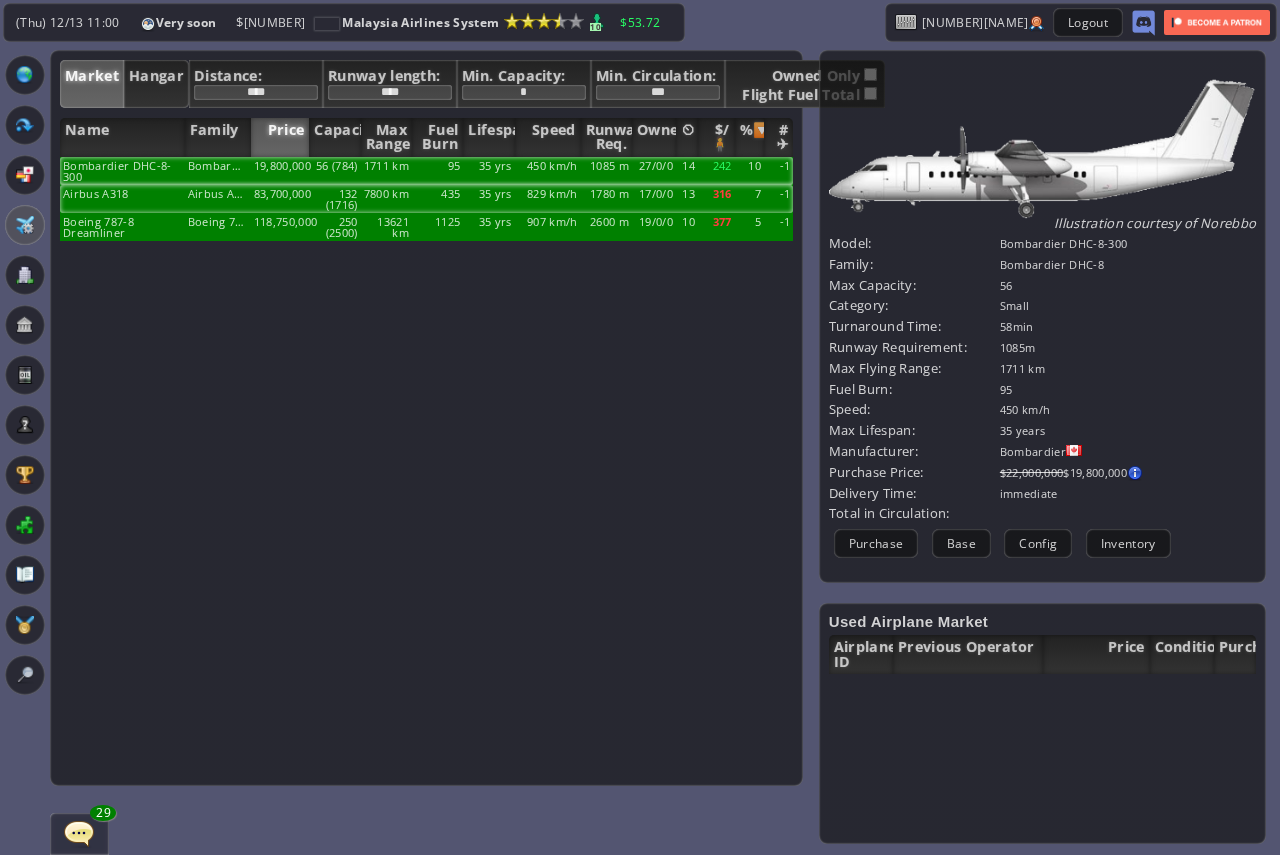 click on "Airbus A318" at bounding box center [122, 171] 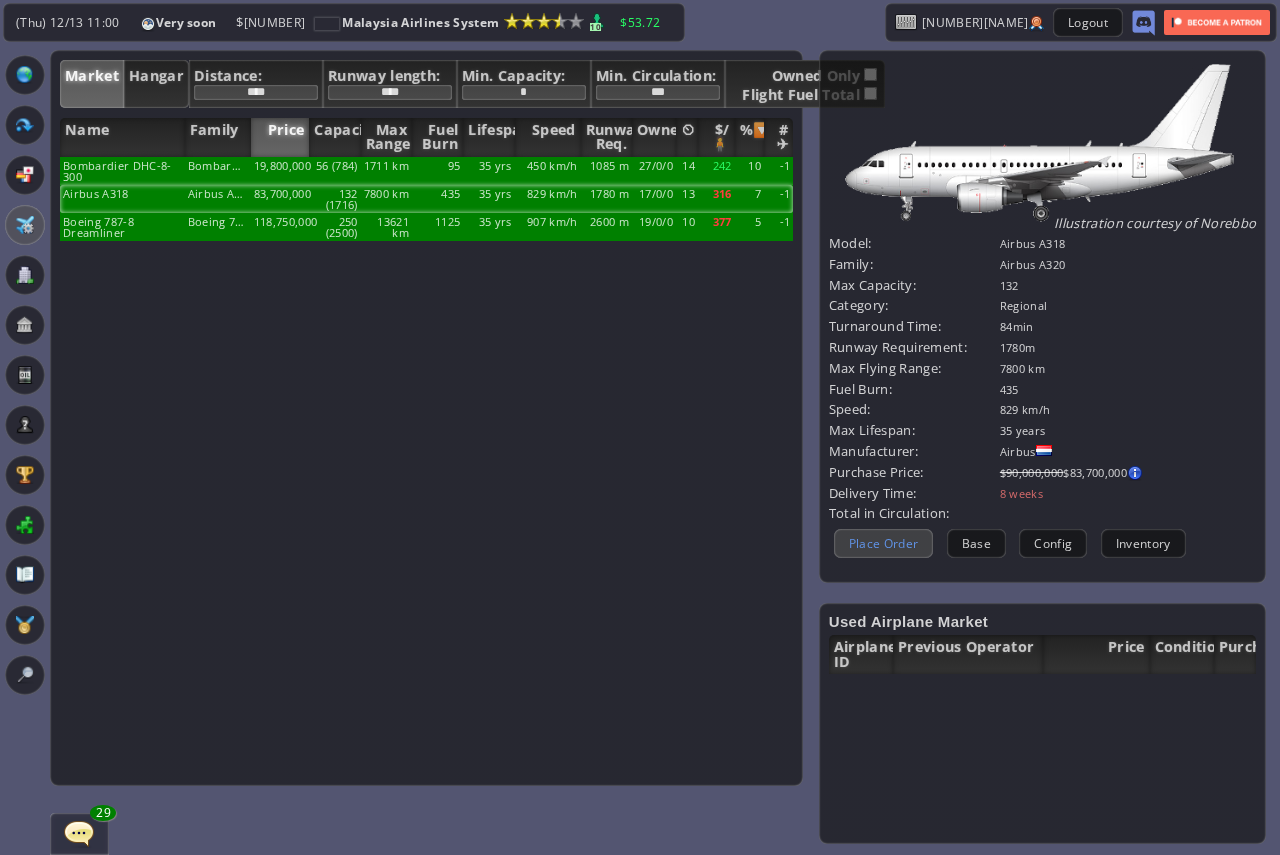 click on "Place Order" at bounding box center [884, 543] 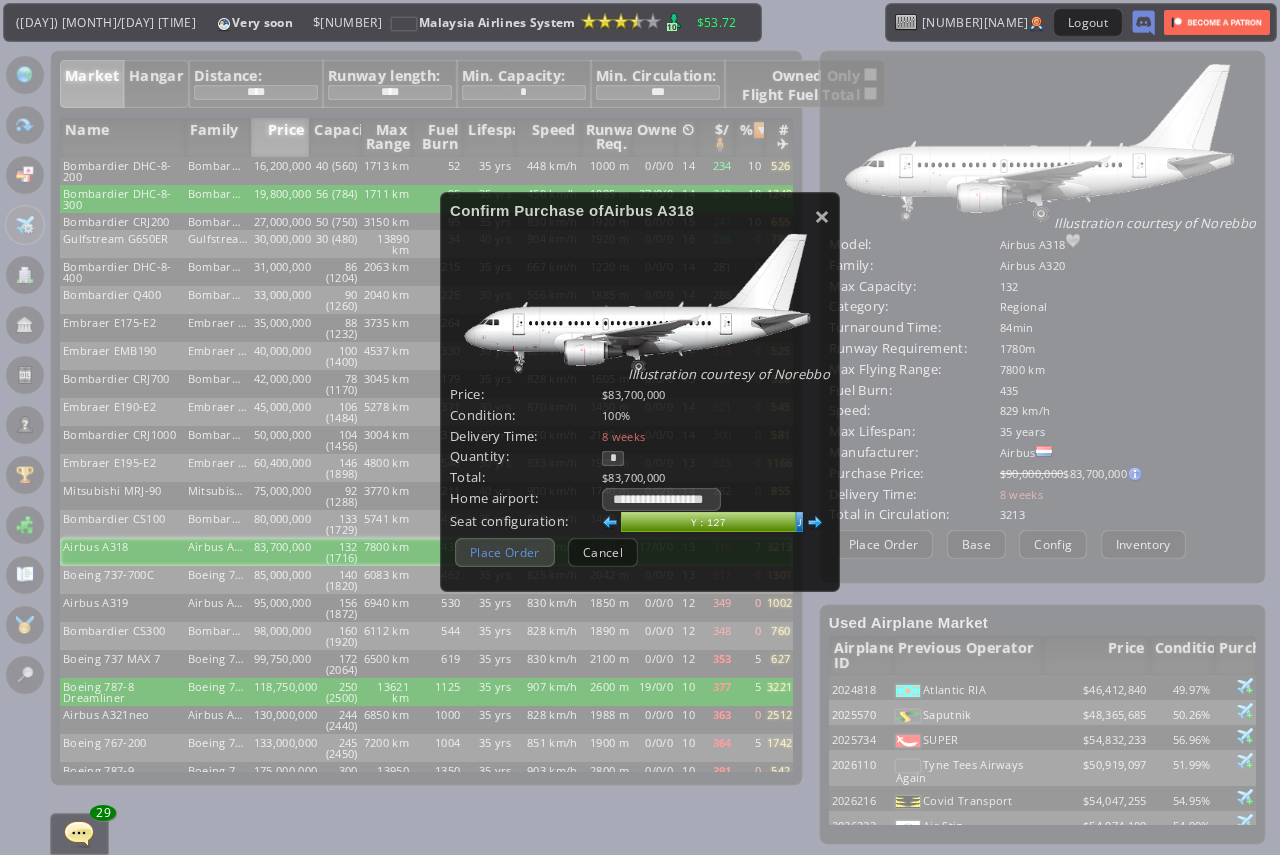 click on "Place Order" at bounding box center (505, 552) 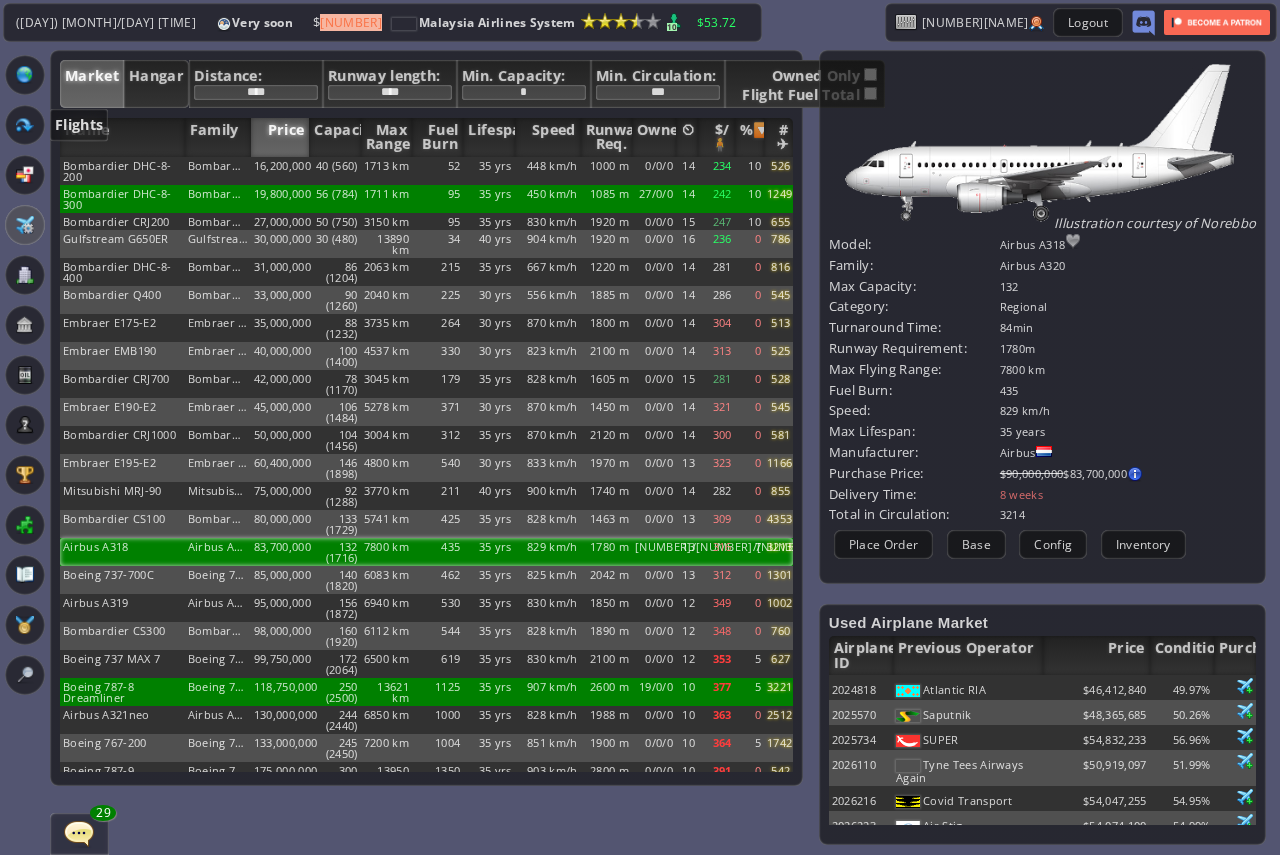 click at bounding box center (25, 125) 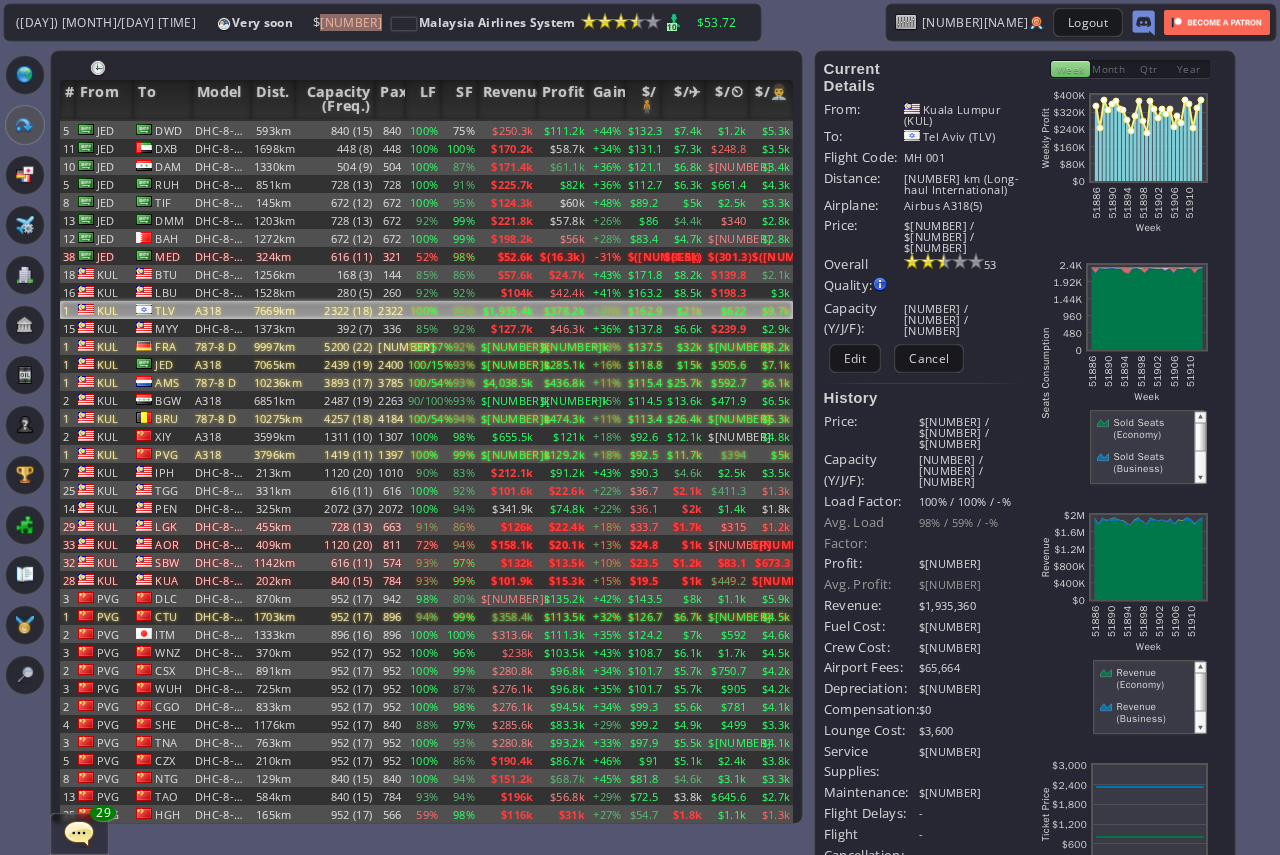 click on "7669km" at bounding box center [273, 310] 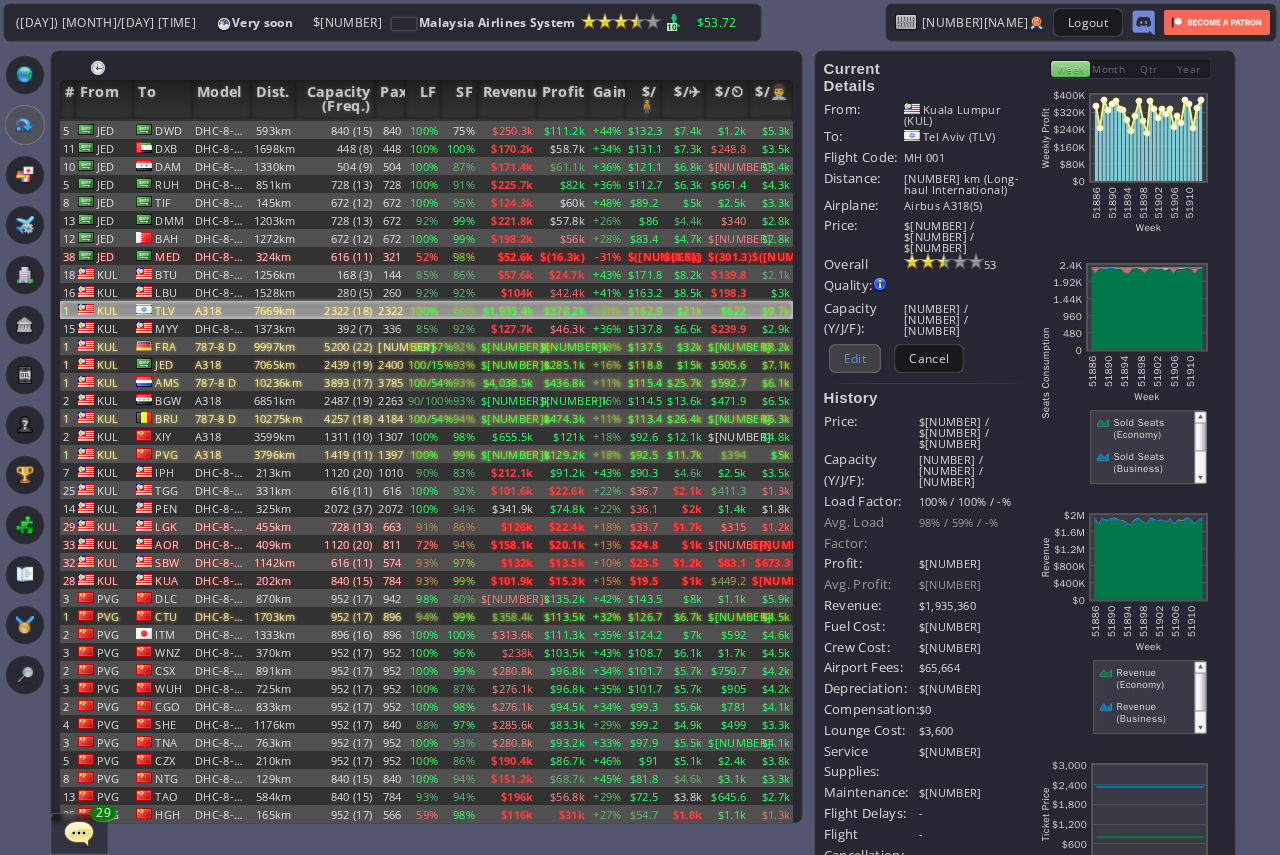 click on "Edit" at bounding box center (855, 358) 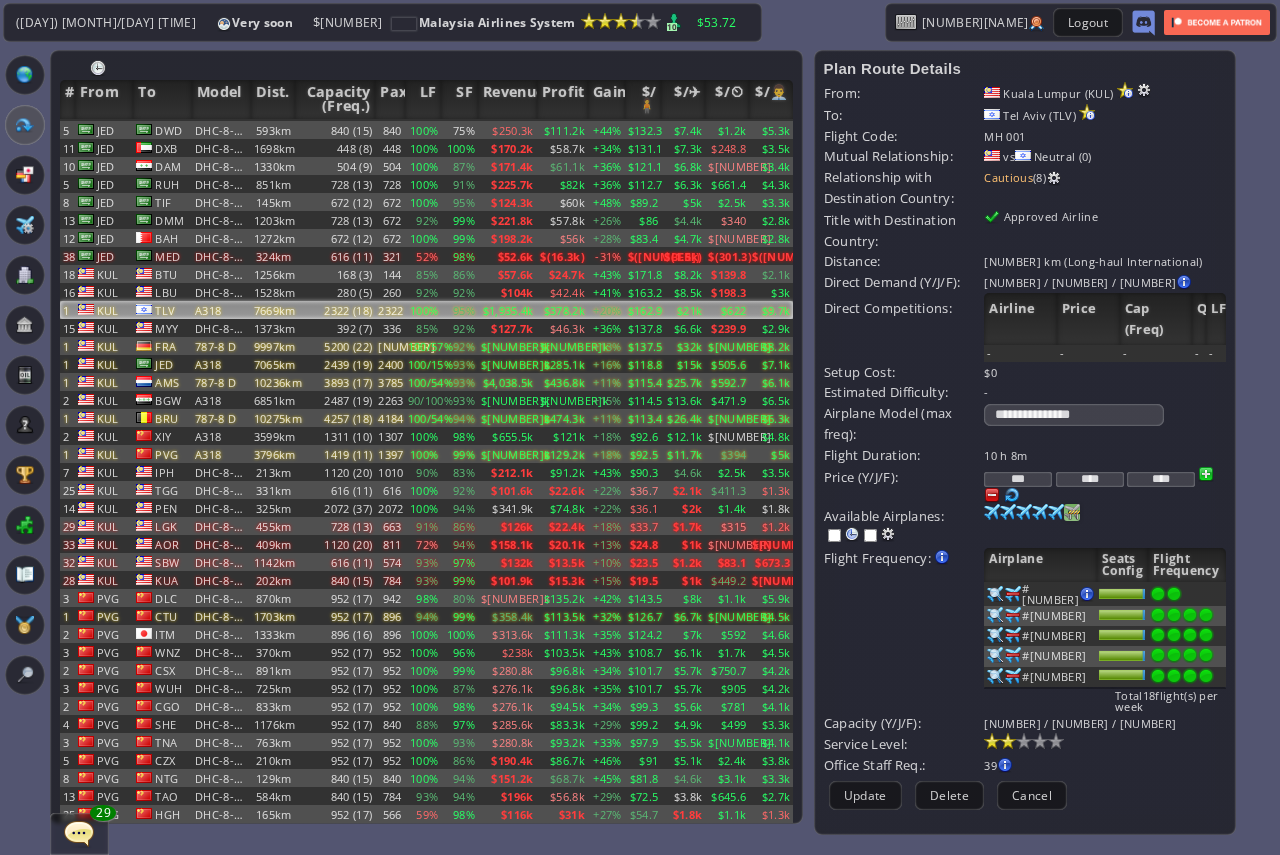 click at bounding box center [992, 512] 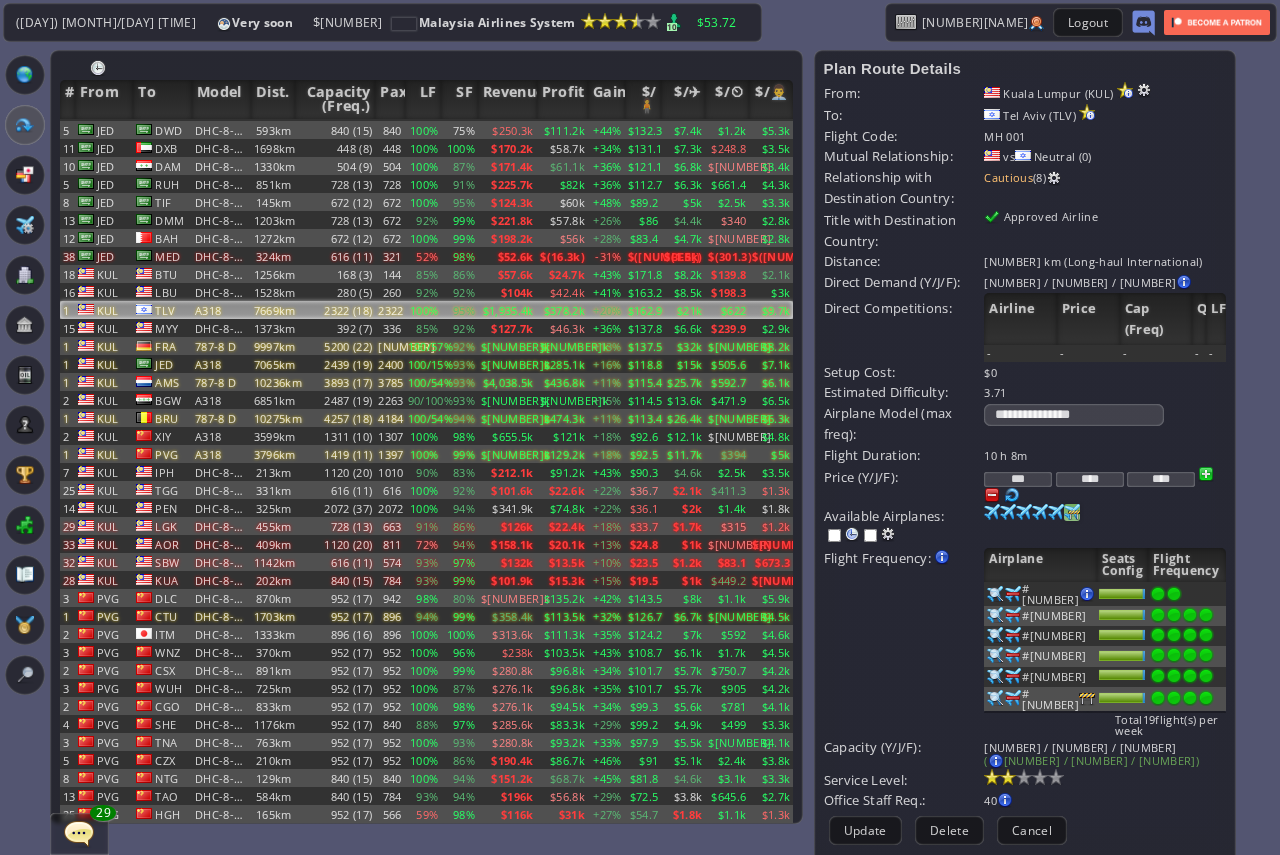 click at bounding box center (1206, 615) 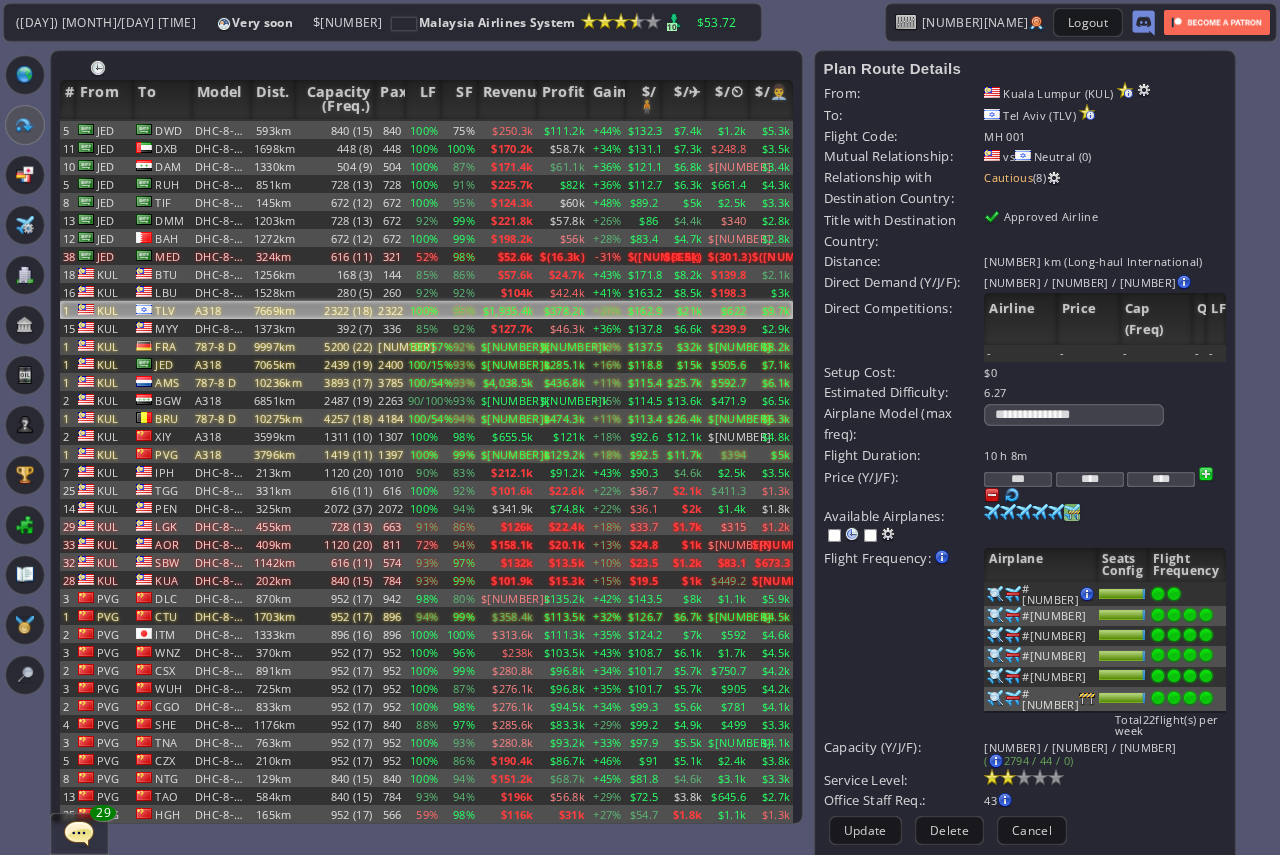 scroll, scrollTop: 100, scrollLeft: 0, axis: vertical 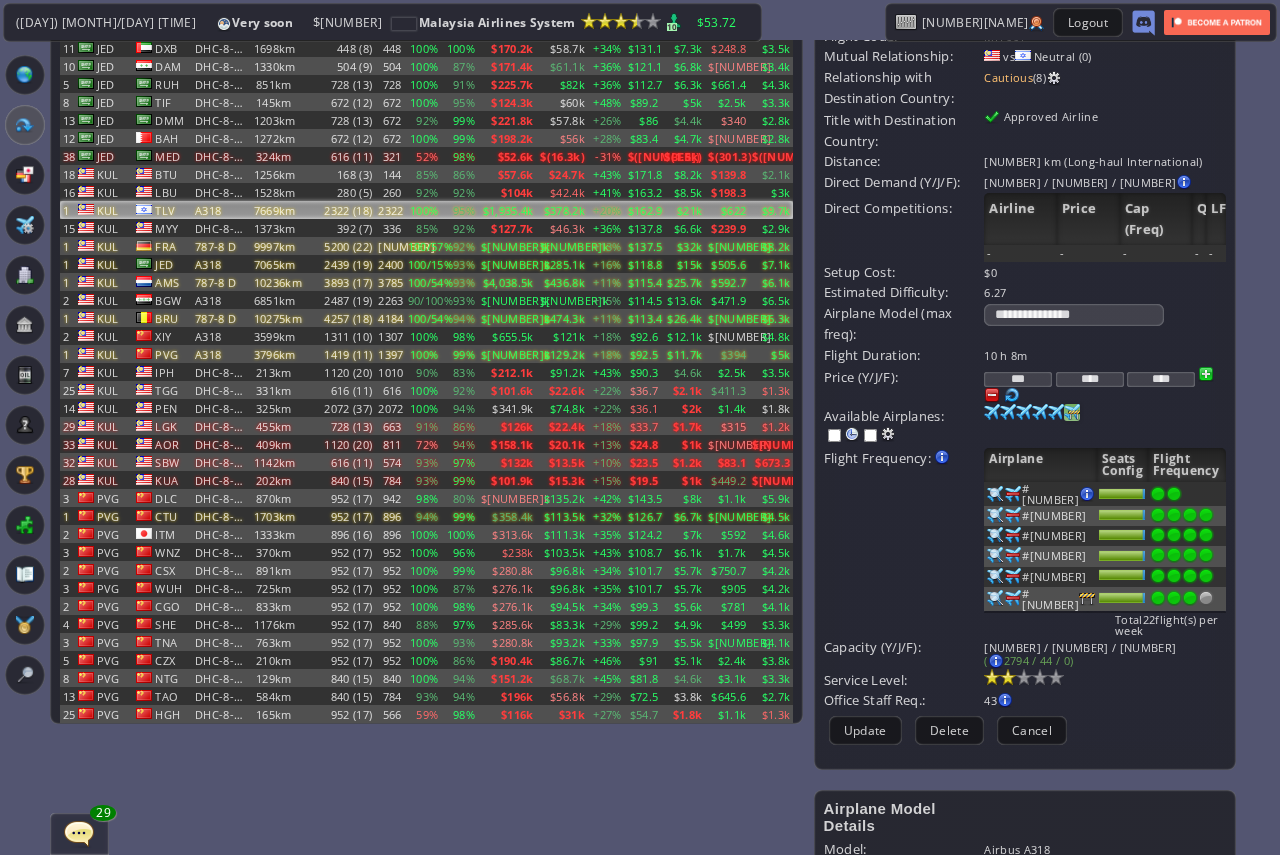 click at bounding box center (1190, 515) 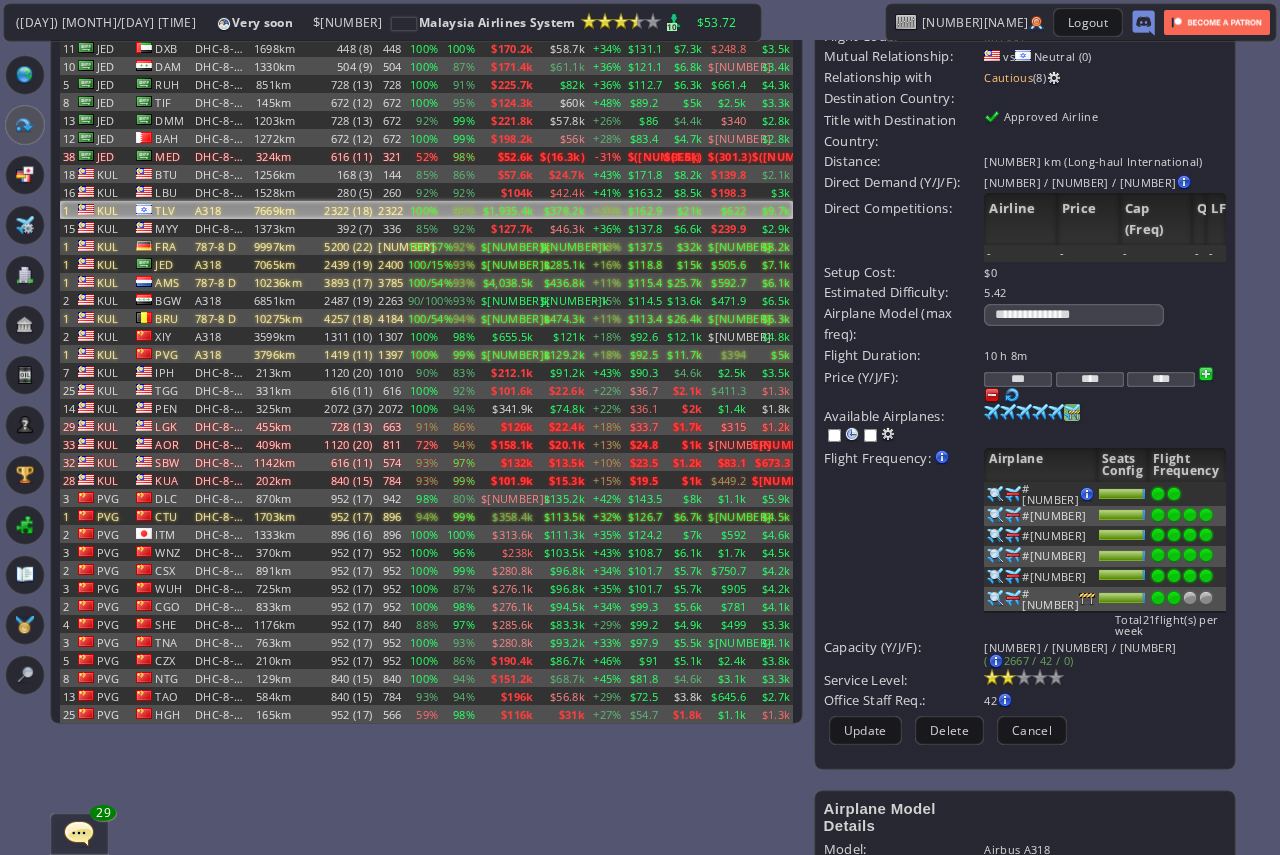 click at bounding box center [1174, 494] 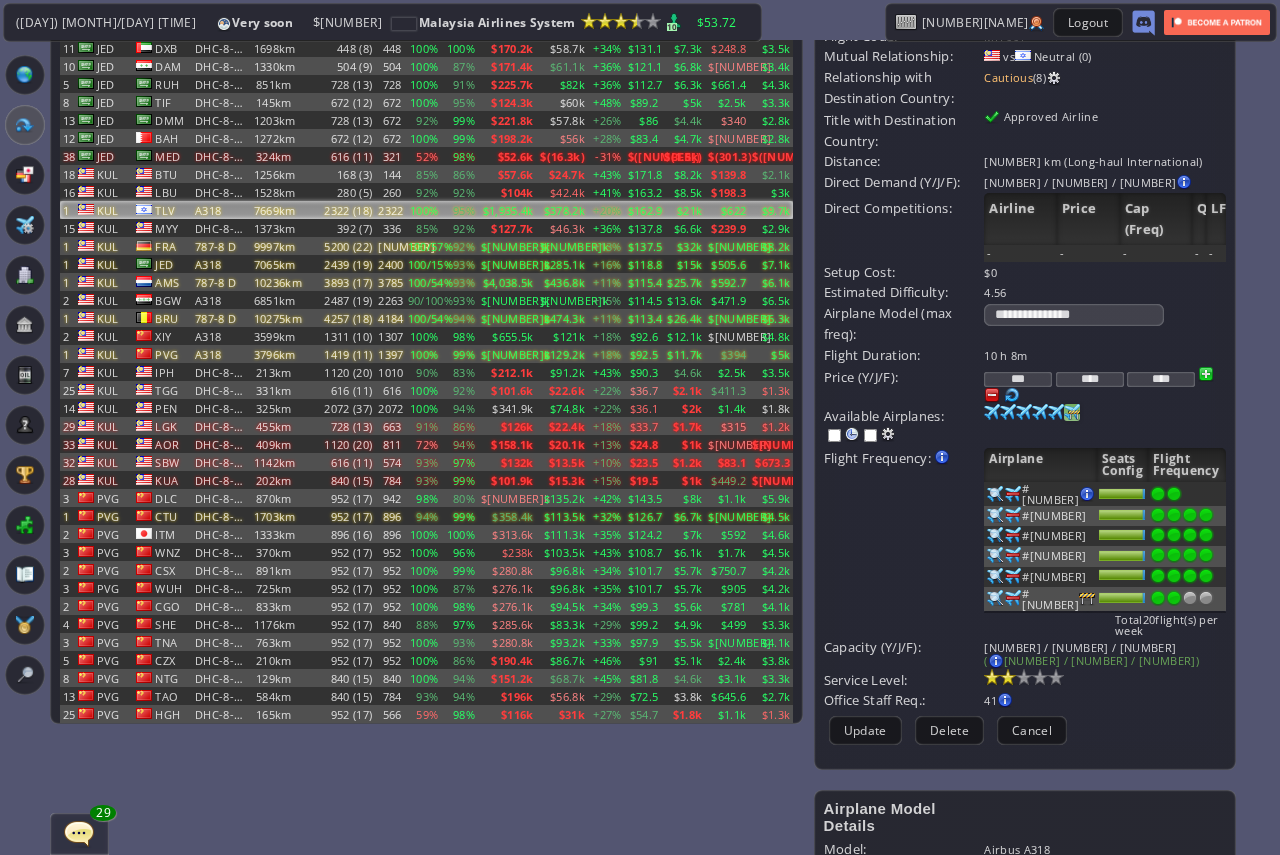 click at bounding box center [1104, 677] 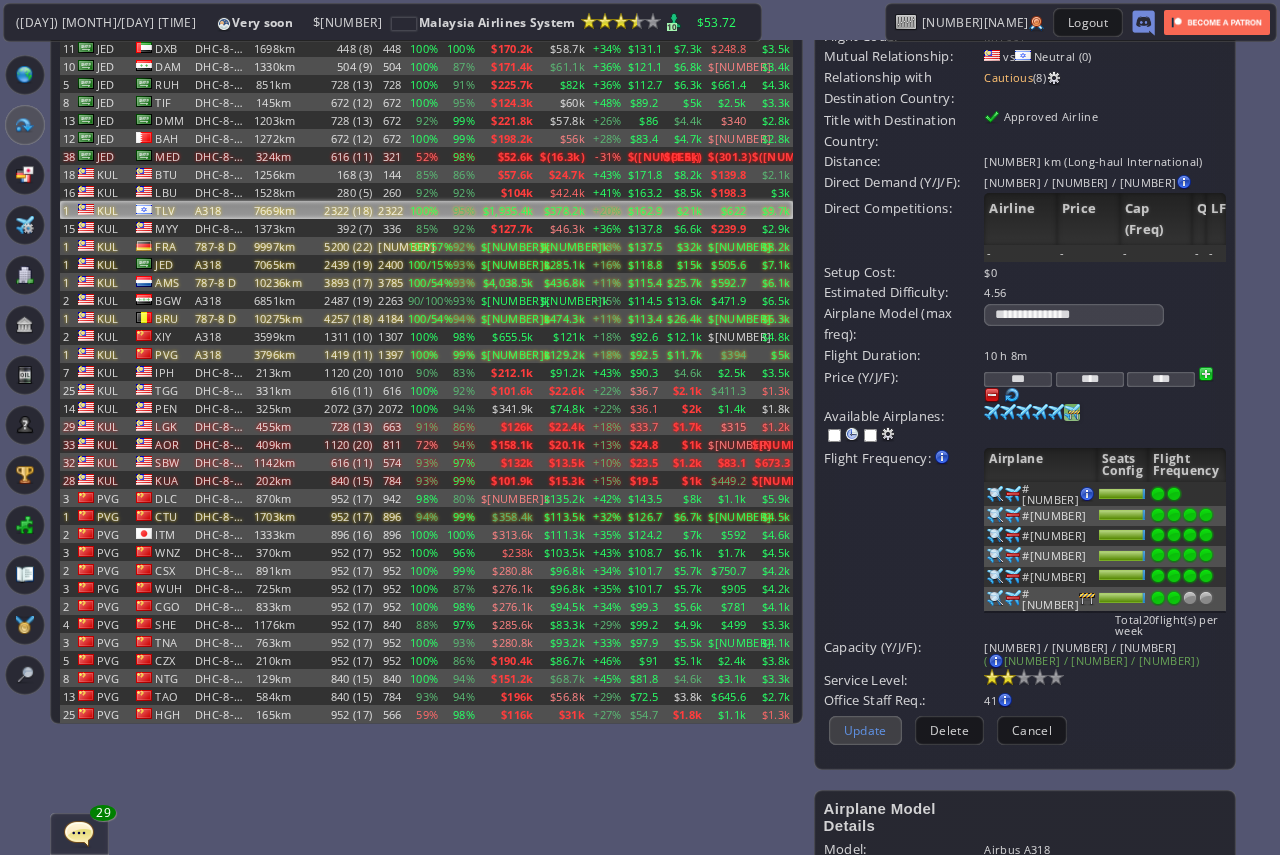 click on "Update" at bounding box center [865, 730] 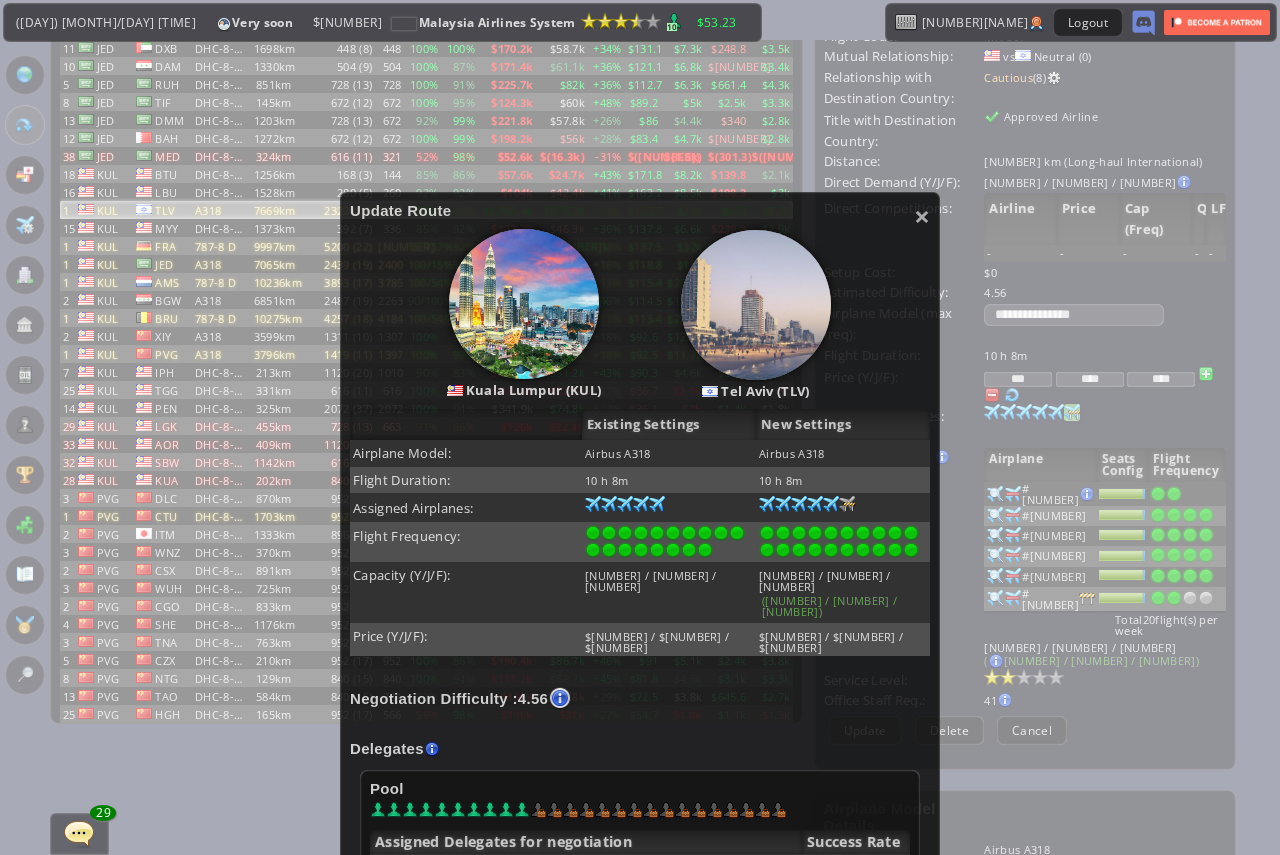 scroll, scrollTop: 100, scrollLeft: 0, axis: vertical 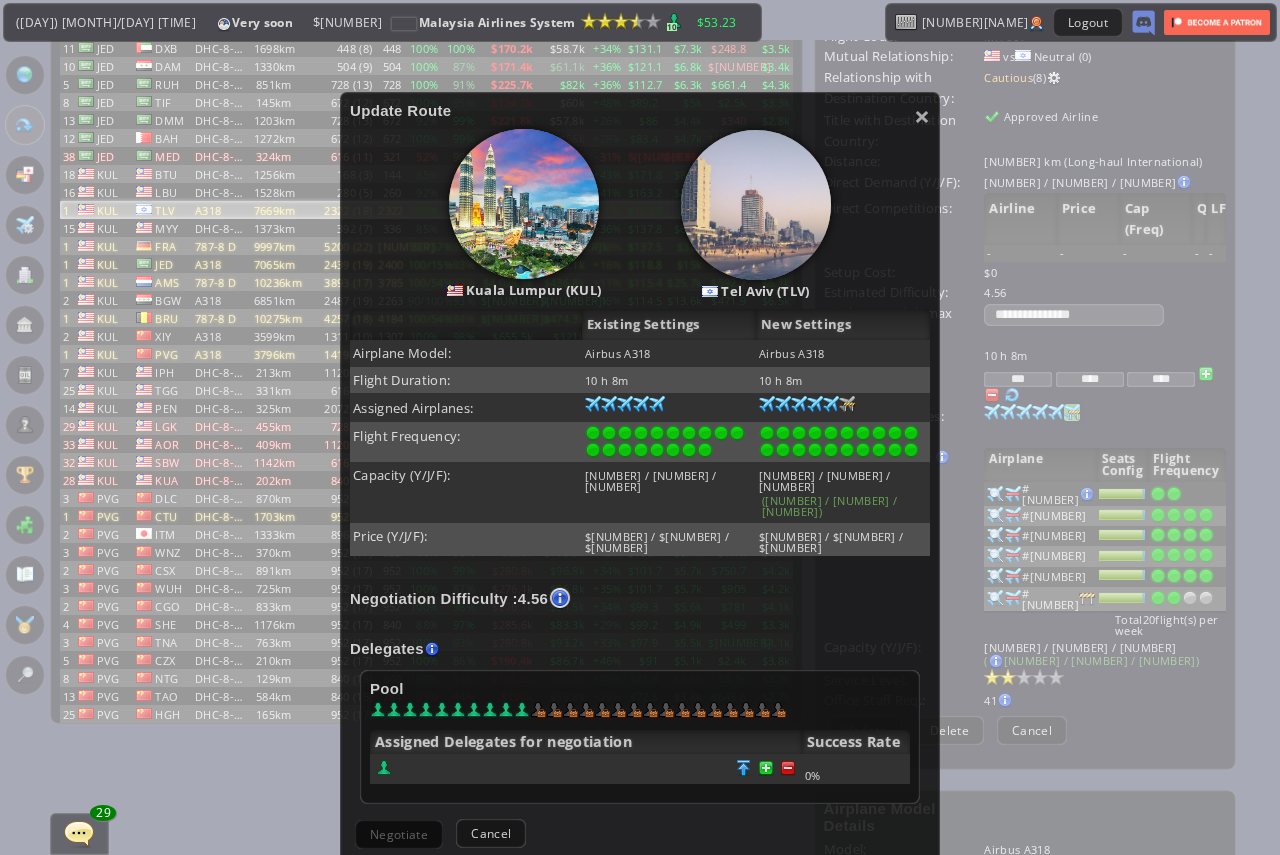 click at bounding box center [586, 769] 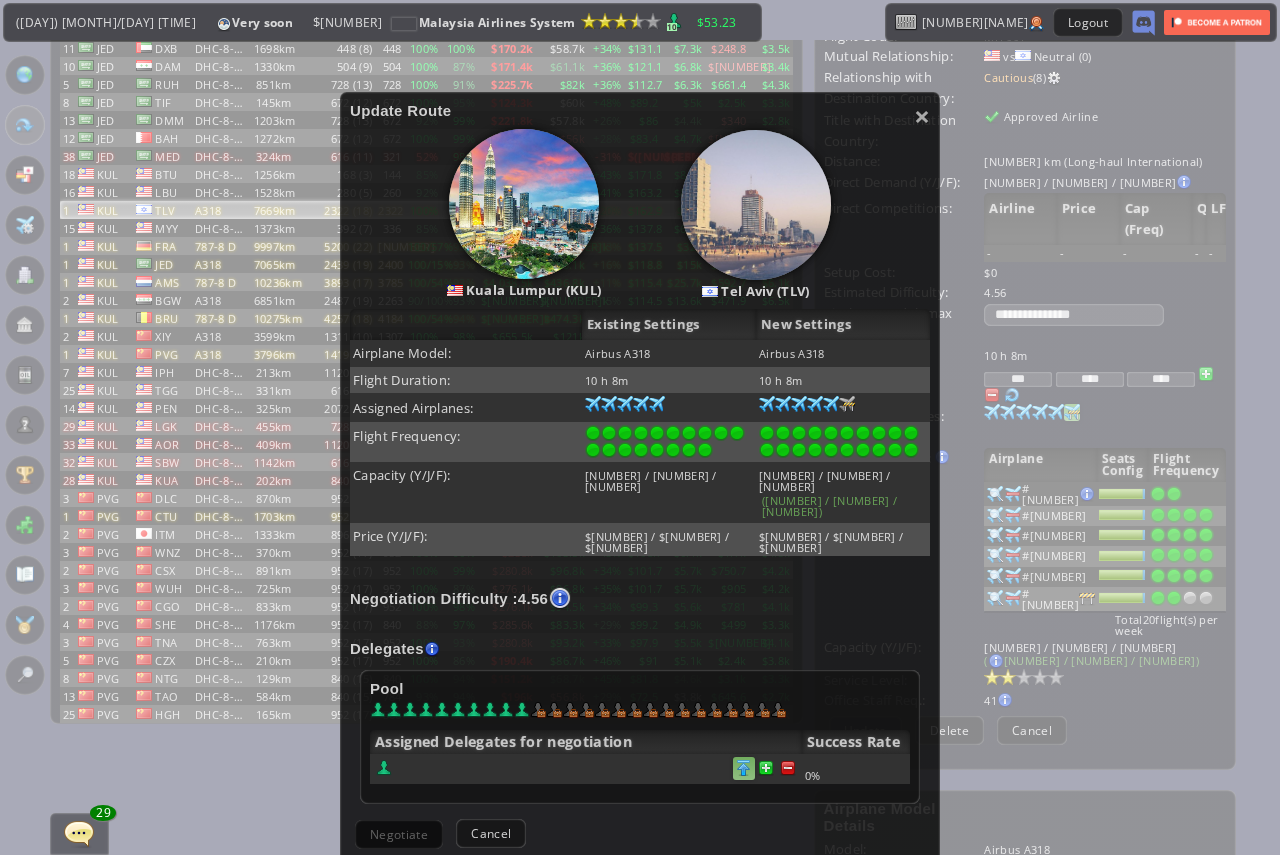 click at bounding box center (788, 768) 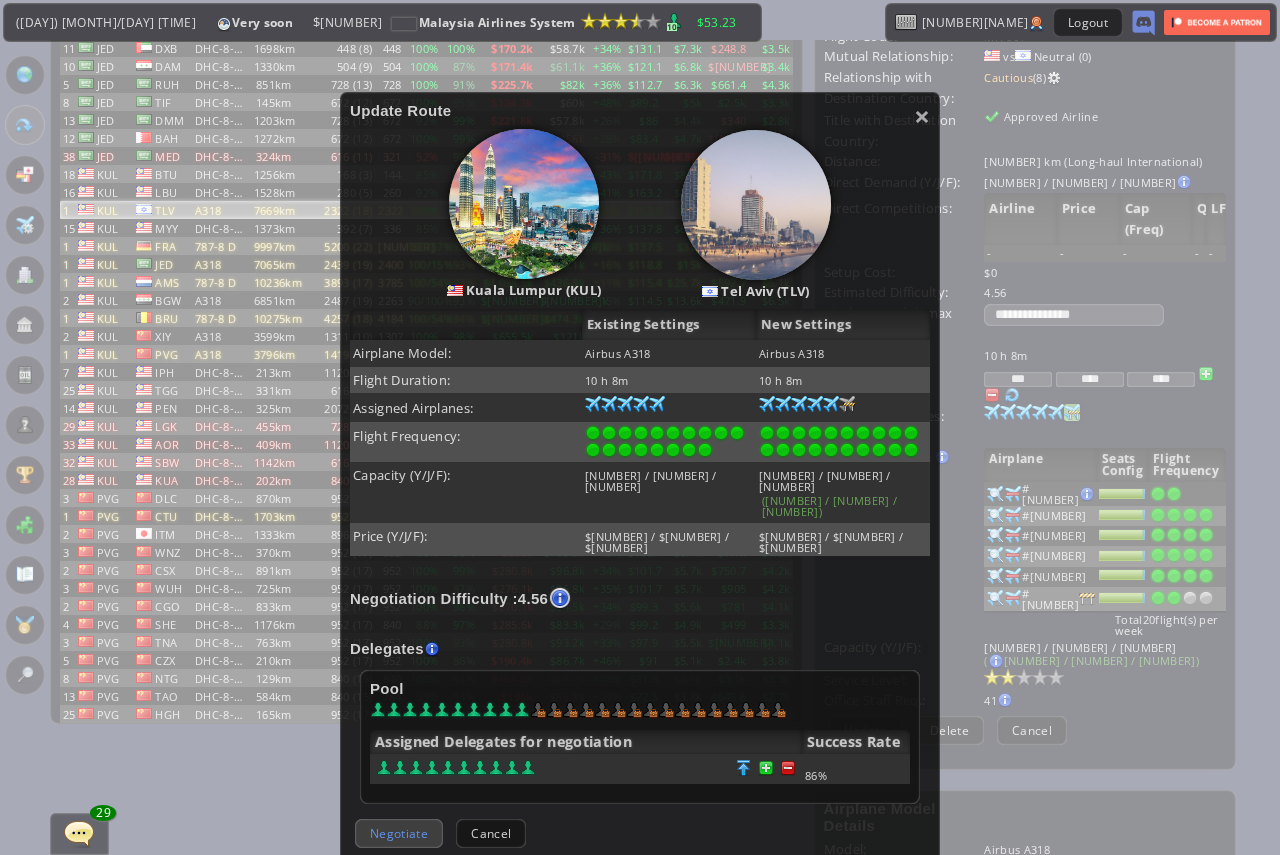 click on "Negotiate" at bounding box center [399, 833] 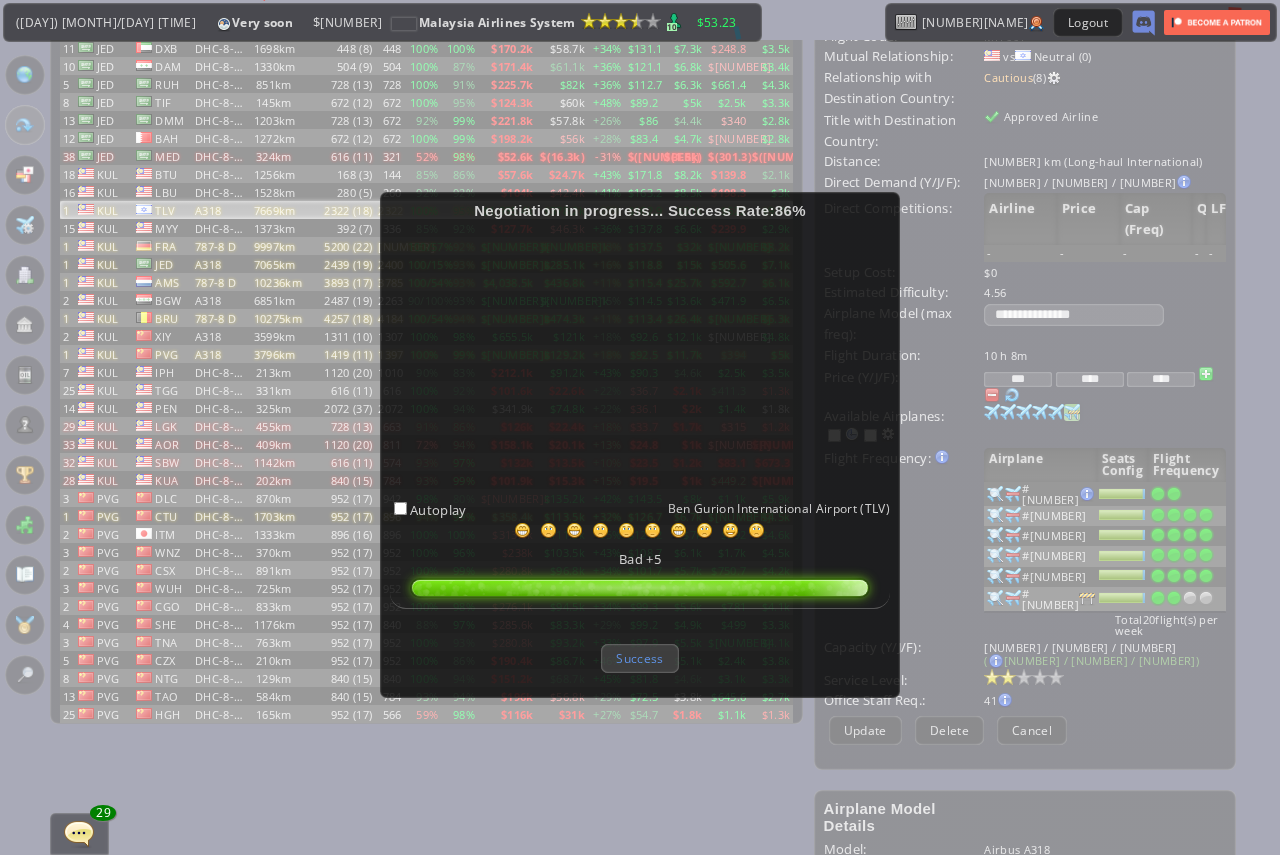 click on "Success" at bounding box center [639, 658] 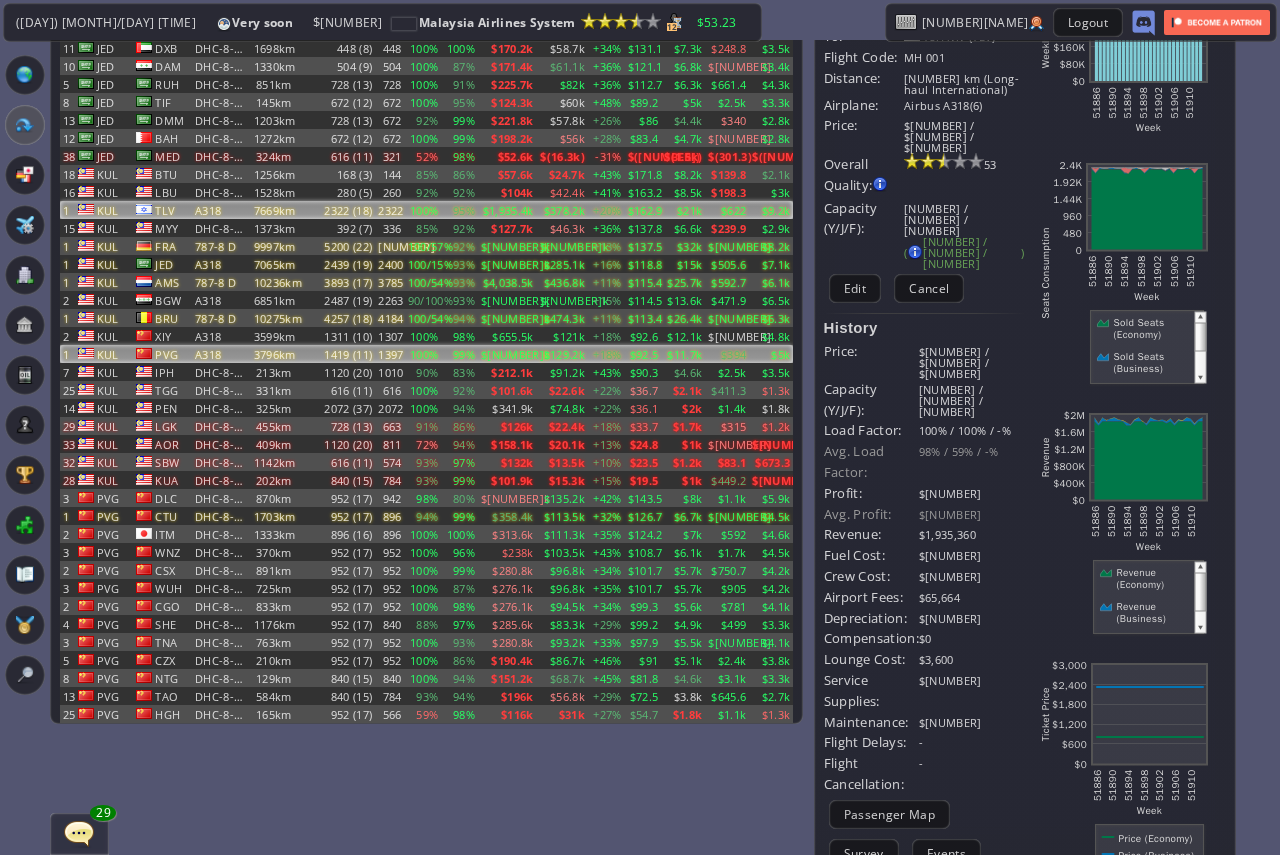 click on "1397" at bounding box center (389, 12) 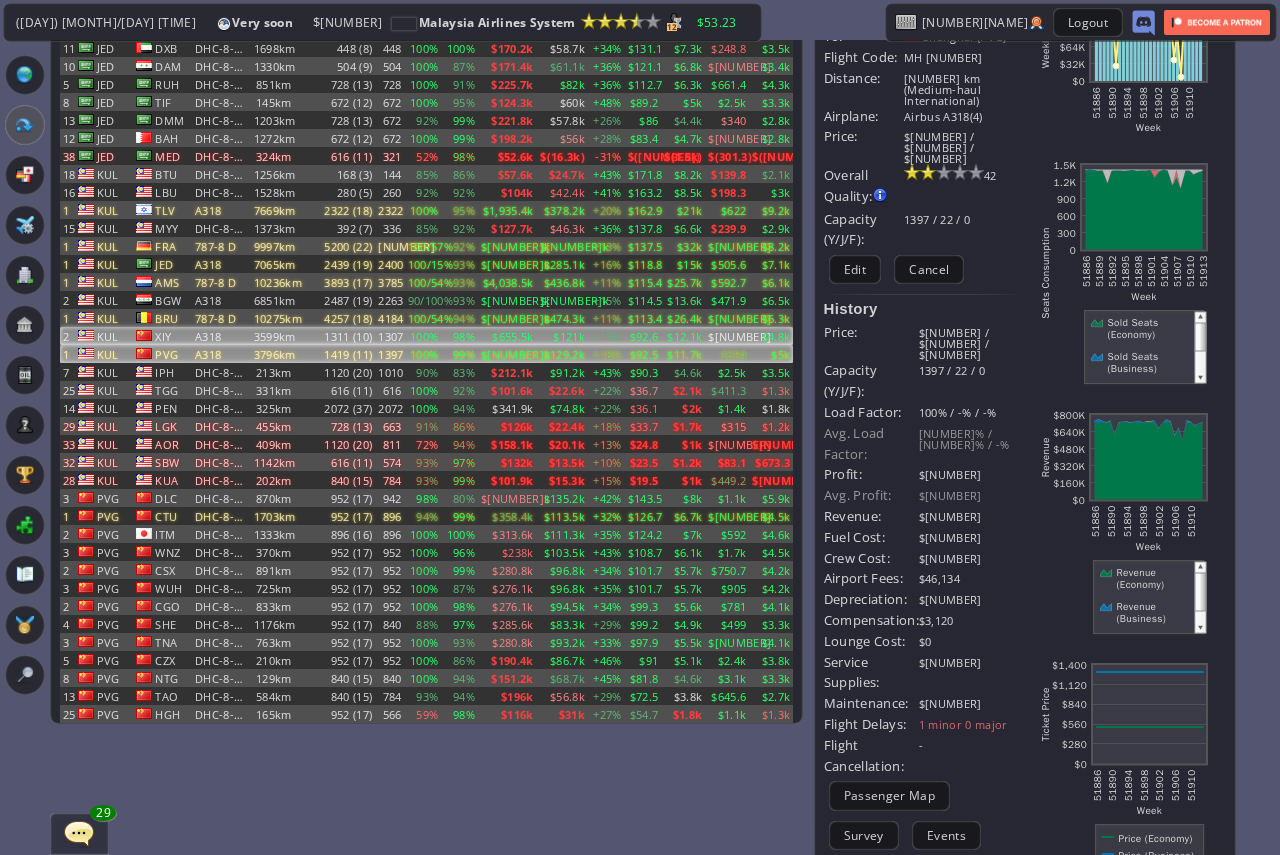 click on "1307" at bounding box center [389, 12] 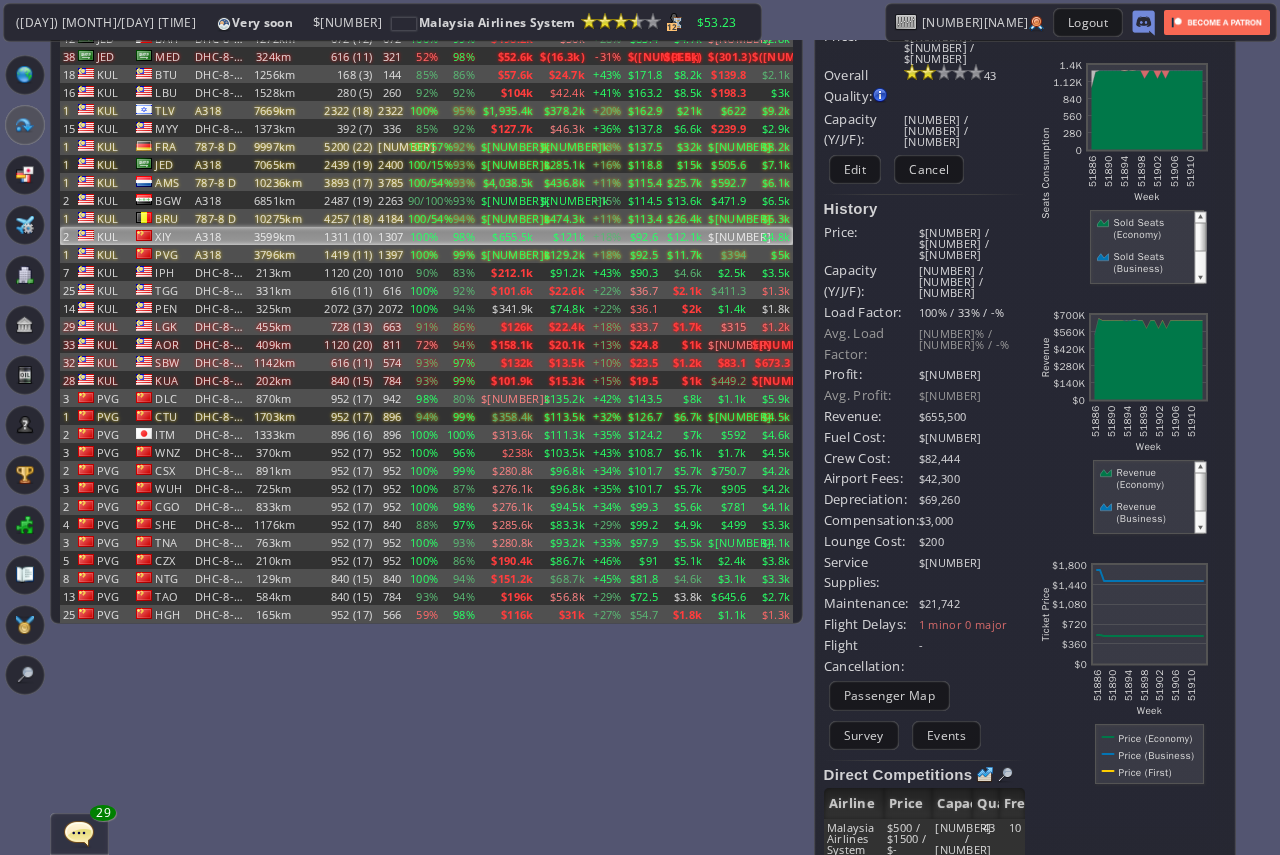 scroll, scrollTop: 0, scrollLeft: 0, axis: both 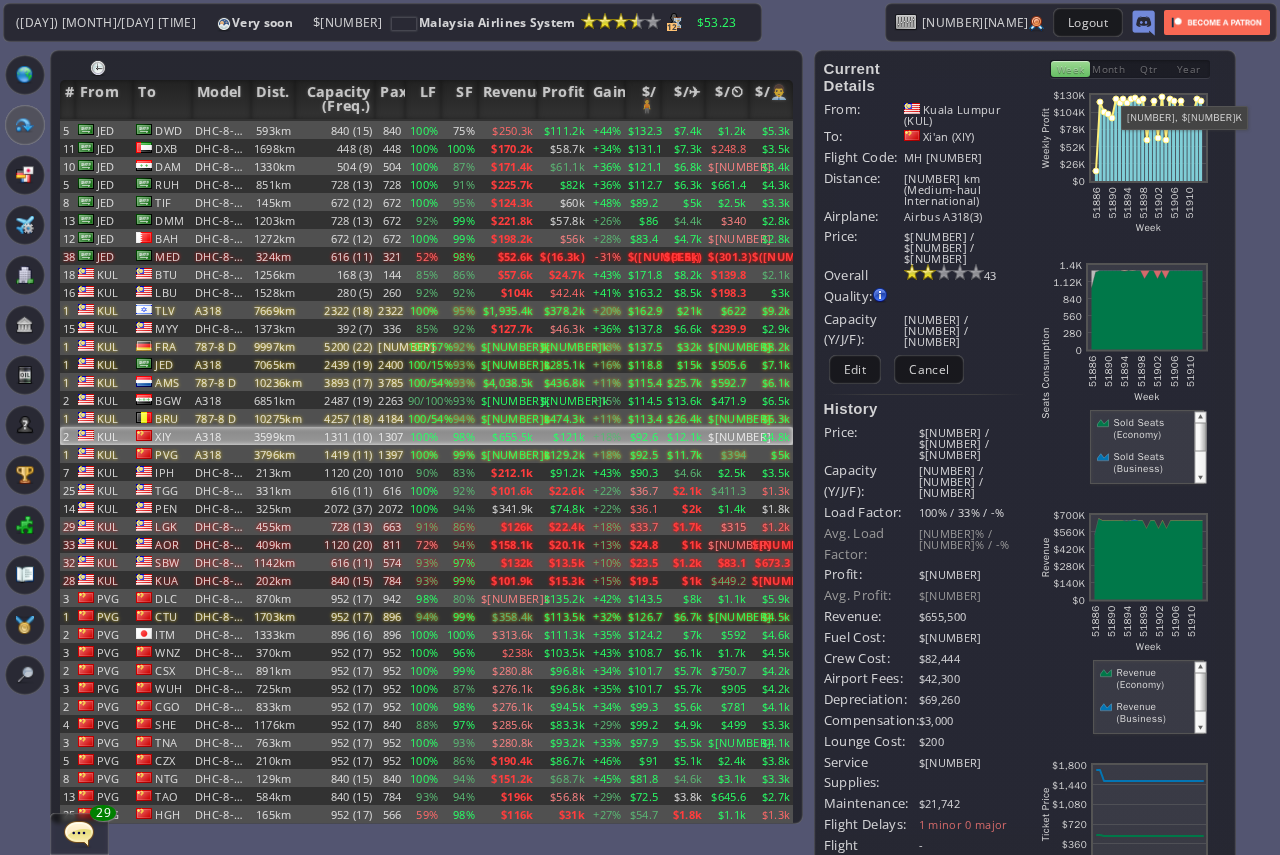 click on "Month" at bounding box center (1110, 69) 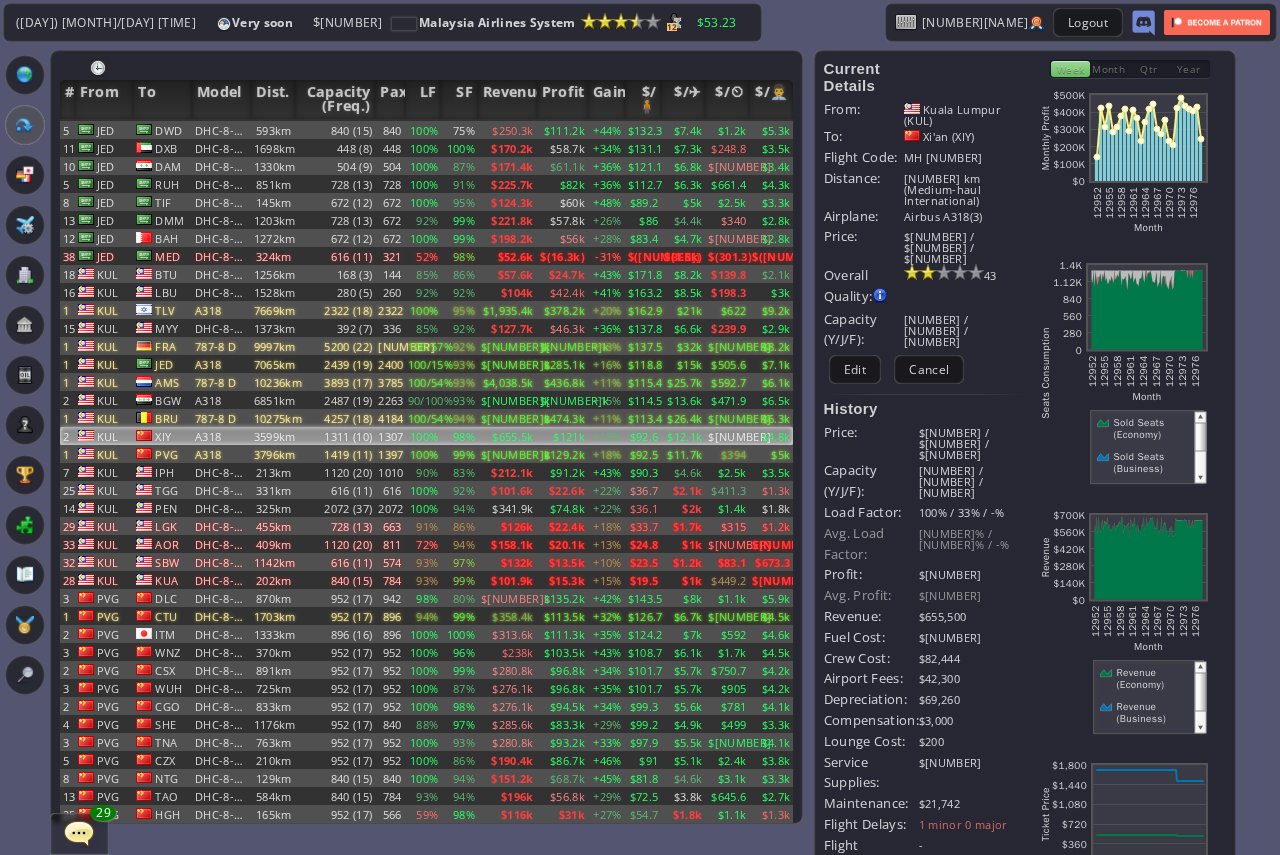 click on "Week" at bounding box center [1070, 69] 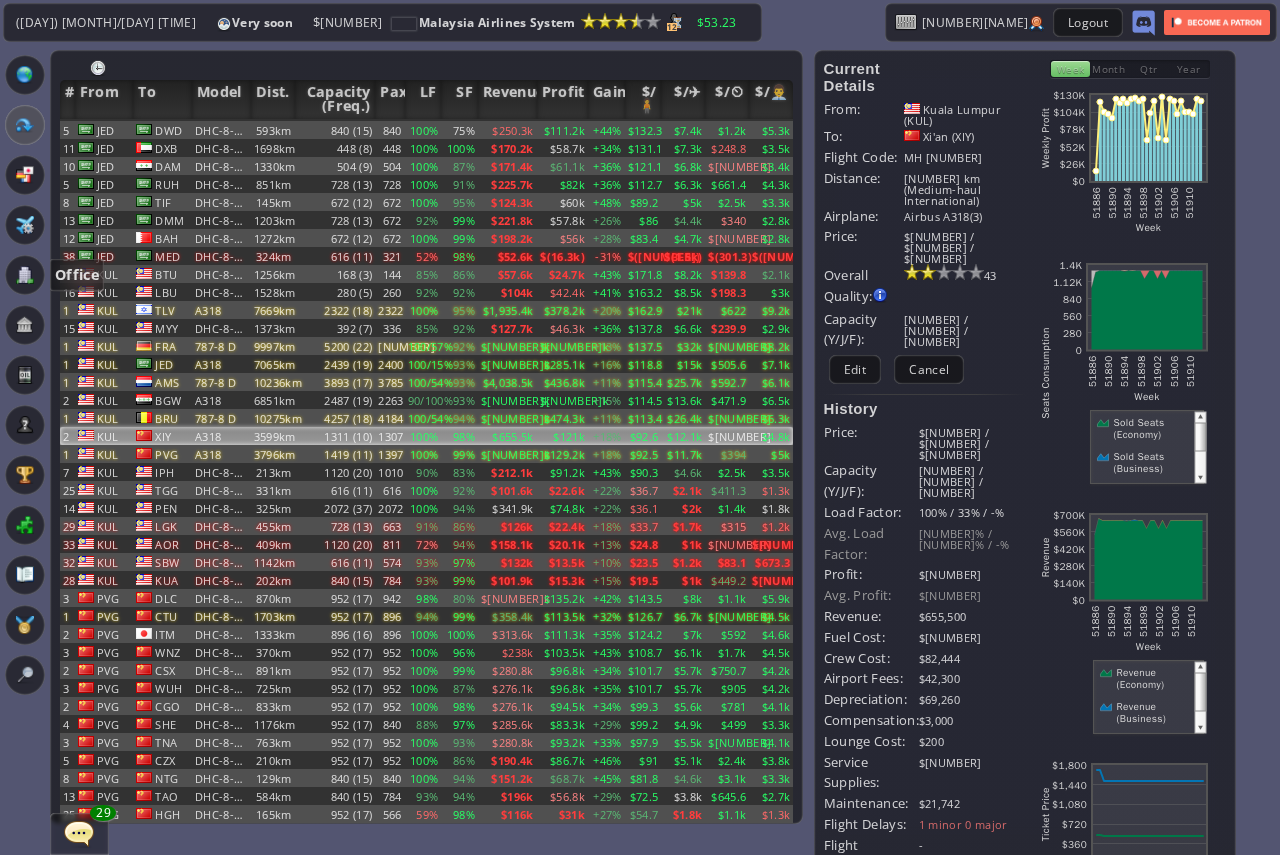 click at bounding box center (25, 275) 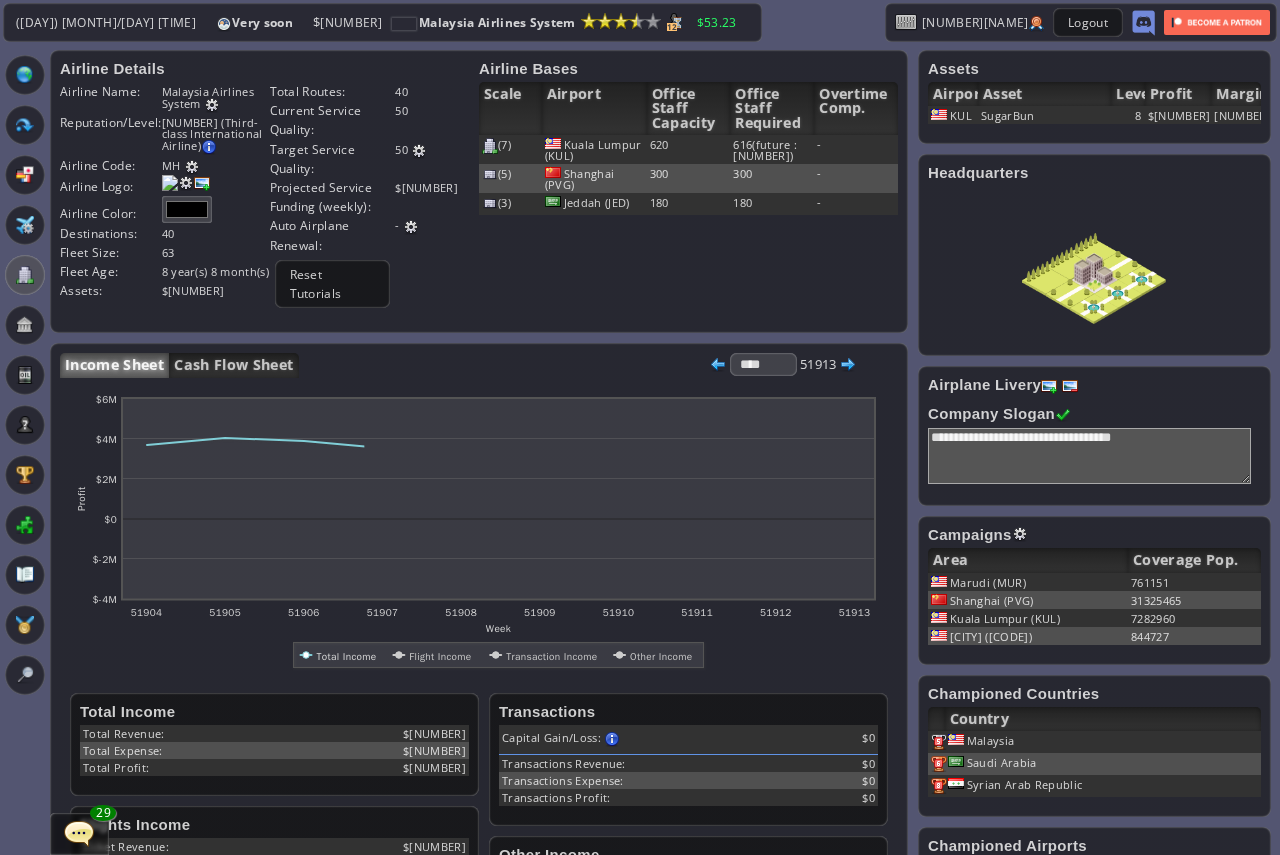 click on "Airline Details Airline Name: Malaysia Airlines System Reputation/Level: [NUMBER] (Third-class International Airline) Target Reputation: [NUMBER] Airport Loyalist Ranking : [NUMBER] Alliance Bonus : [NUMBER] Passengers carried : [NUMBER] Current reputation adjusts slowly towards the target reputation Next Grade: [NUMBER] Airline Code: MH" at bounding box center (479, 191) 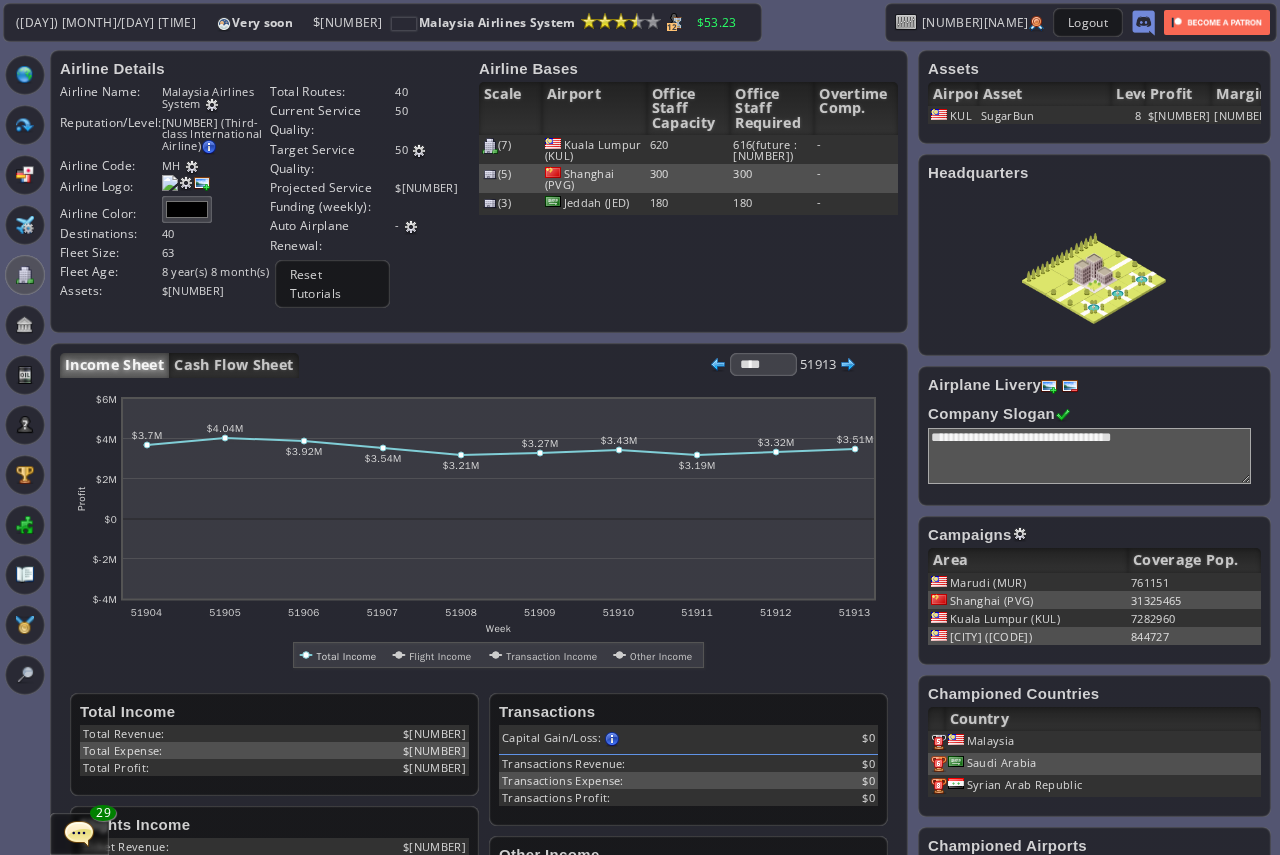 click on "Airline Details Airline Name: Malaysia Airlines System Reputation/Level: [NUMBER] (Third-class International Airline) Target Reputation: [NUMBER] Airport Loyalist Ranking : [NUMBER] Alliance Bonus : [NUMBER] Passengers carried : [NUMBER] Current reputation adjusts slowly towards the target reputation Next Grade: [NUMBER] Airline Code: MH" at bounding box center (479, 191) 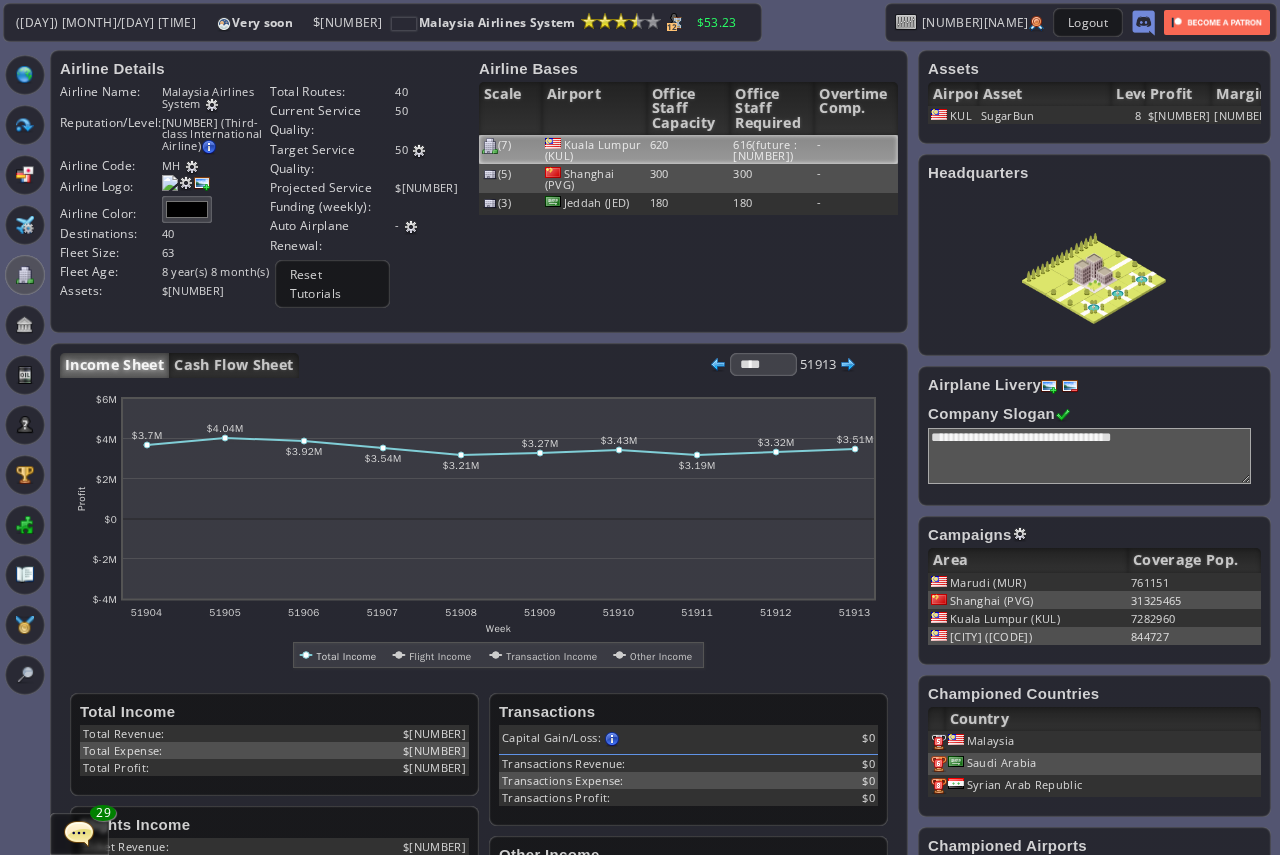 click on "Kuala Lumpur (KUL)" at bounding box center (594, 149) 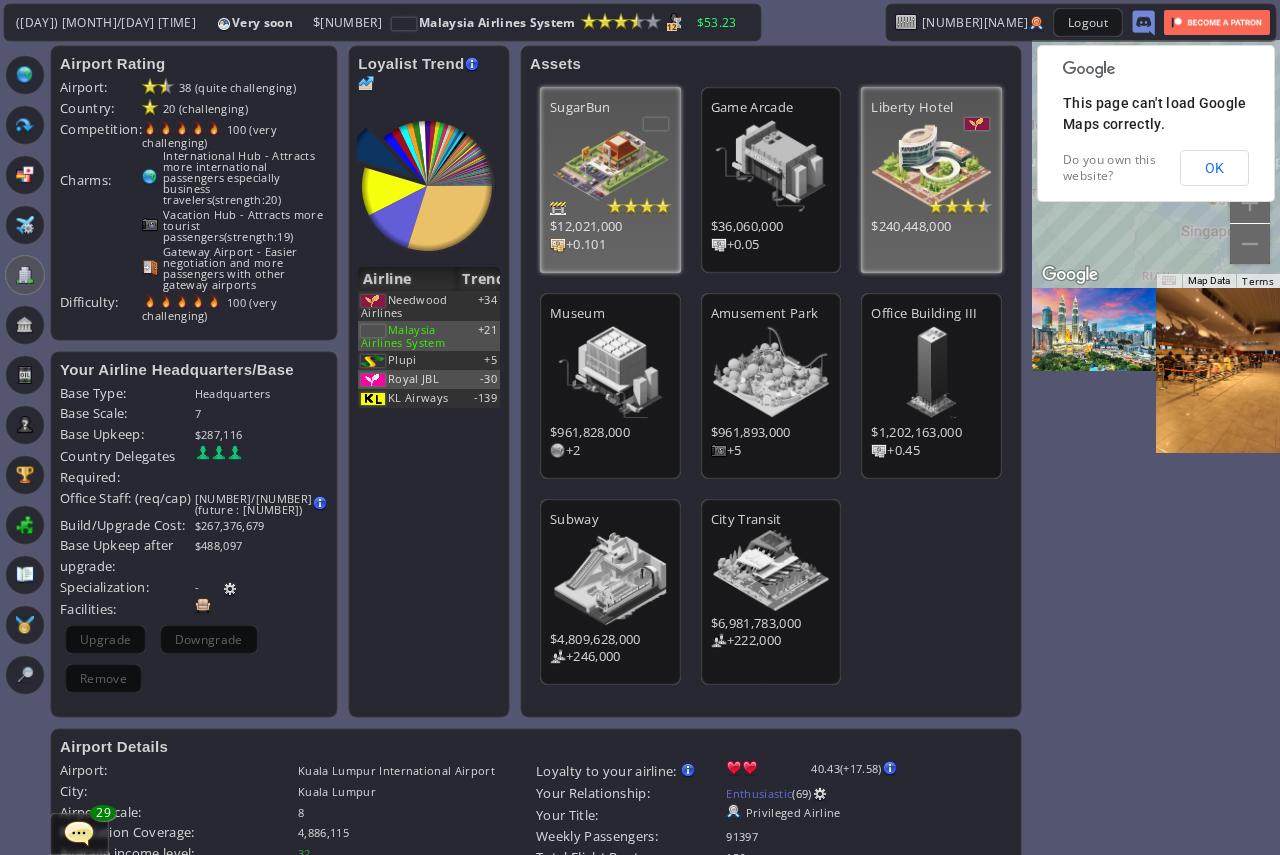 click on "Loyalist are gained by providing satisfying services to passengers originate from this airport. Passenger satisfaction is reflected by Satisfaction Factor (SF) of a flight. For more info, please refer to the survey Airline Trend Needwood Airlines +[NUMBER] Malaysia Airlines System +[NUMBER] Plupi +[NUMBER] Royal JBL -[NUMBER] KL Airways -[NUMBER]" at bounding box center [429, 381] 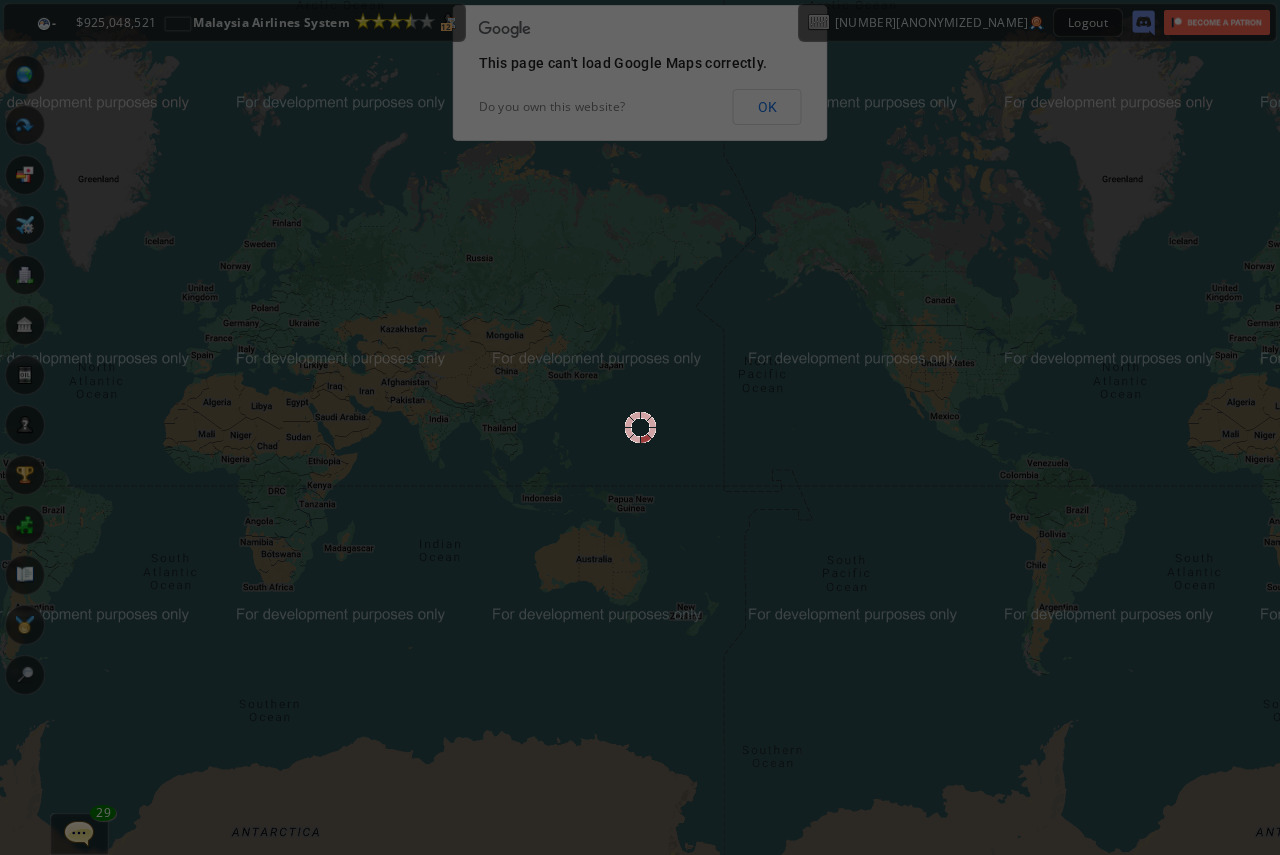 scroll, scrollTop: 0, scrollLeft: 0, axis: both 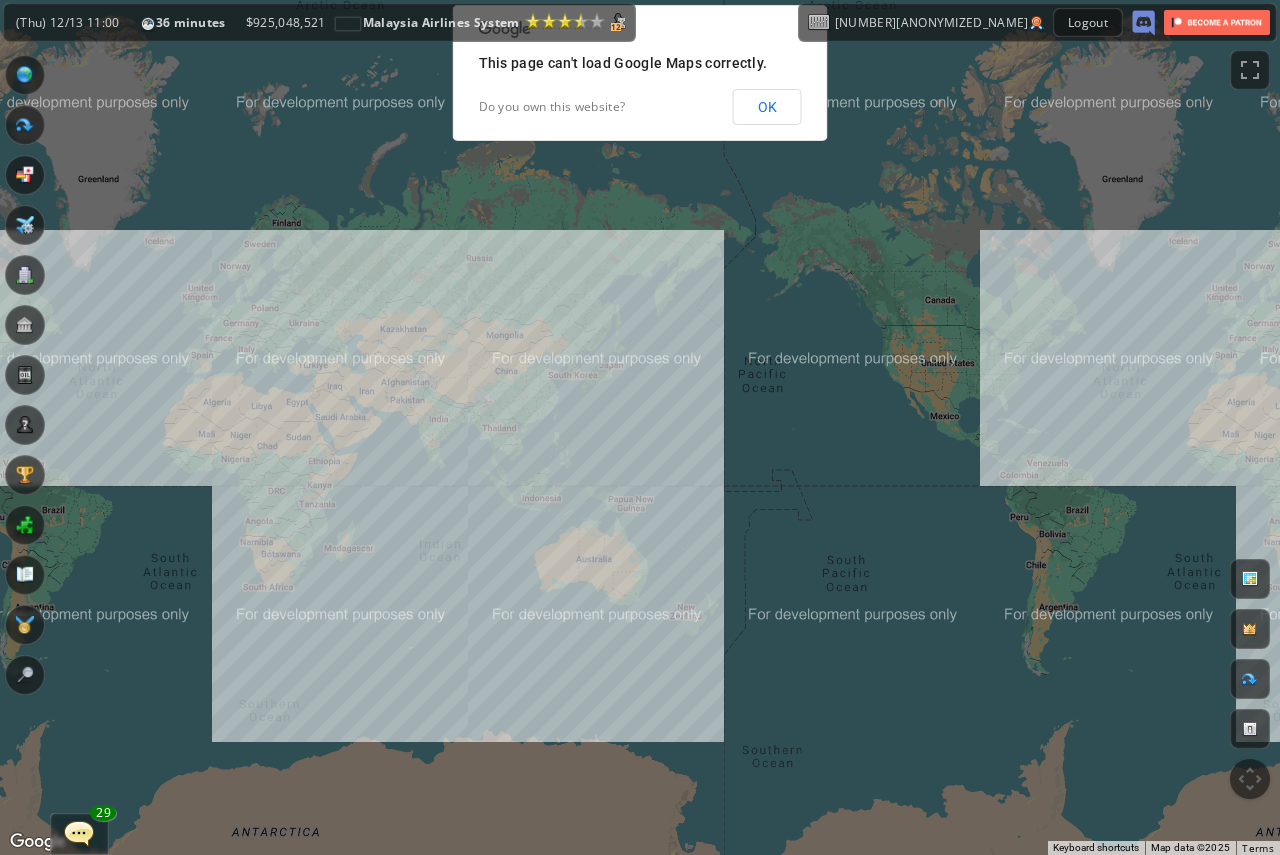 click on "OK" at bounding box center (767, 107) 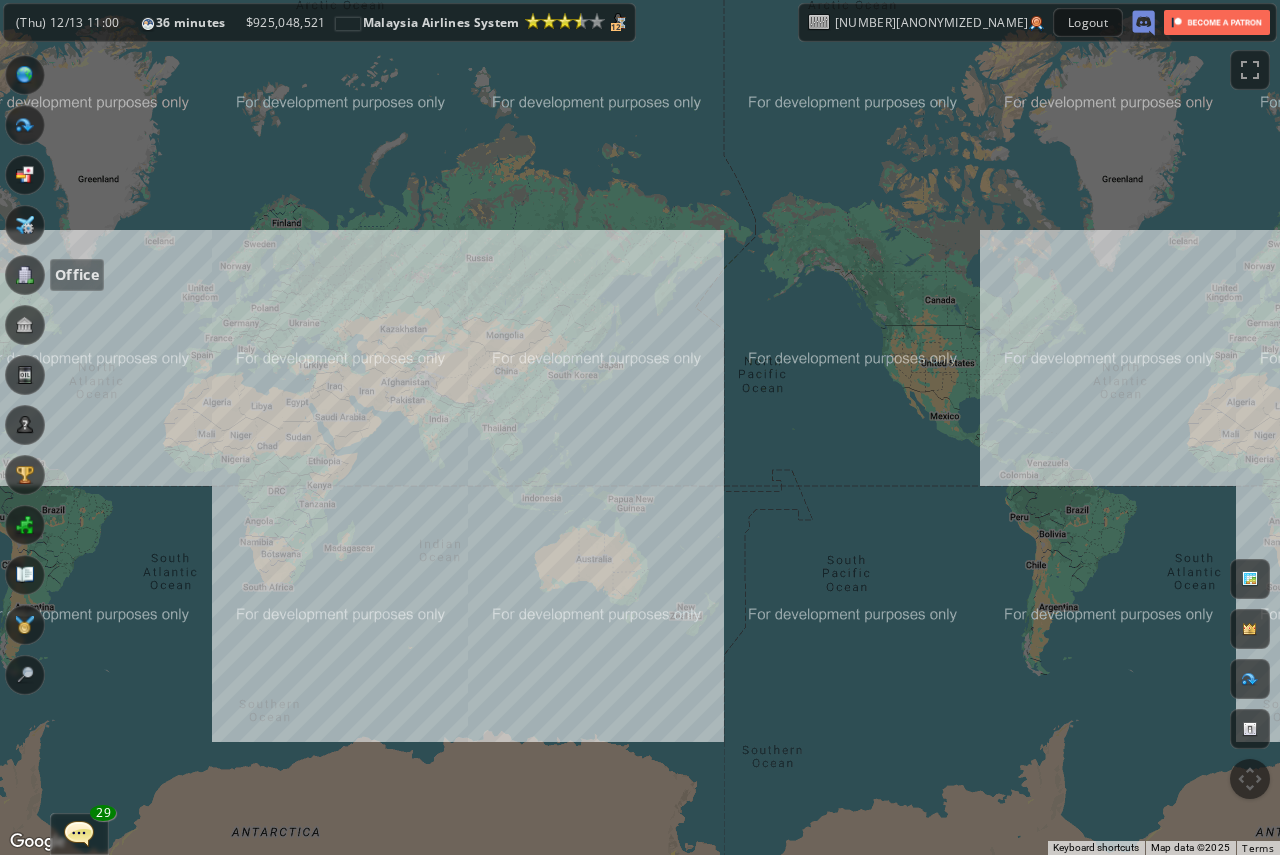 click at bounding box center (25, 275) 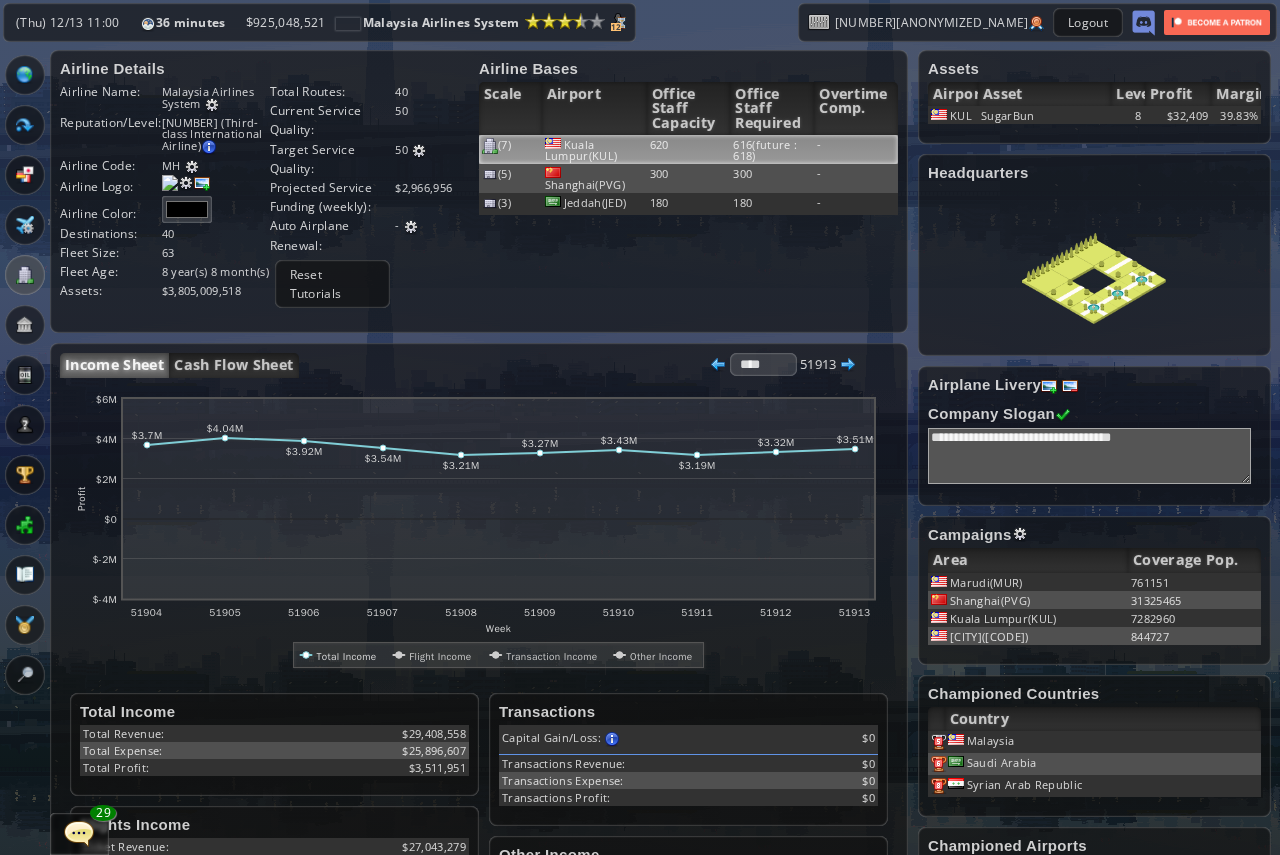 click on "Kuala Lumpur(KUL)" at bounding box center [594, 149] 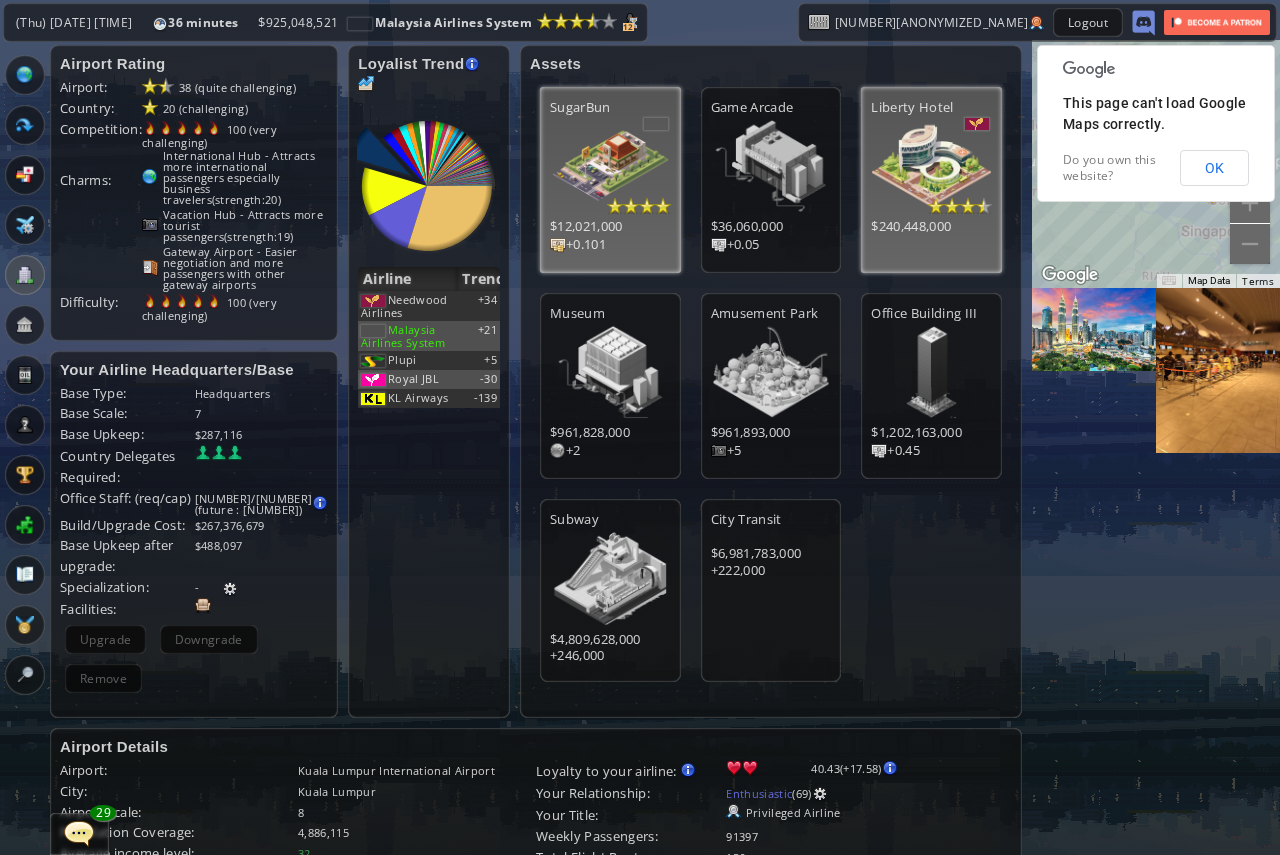 click at bounding box center (610, 166) 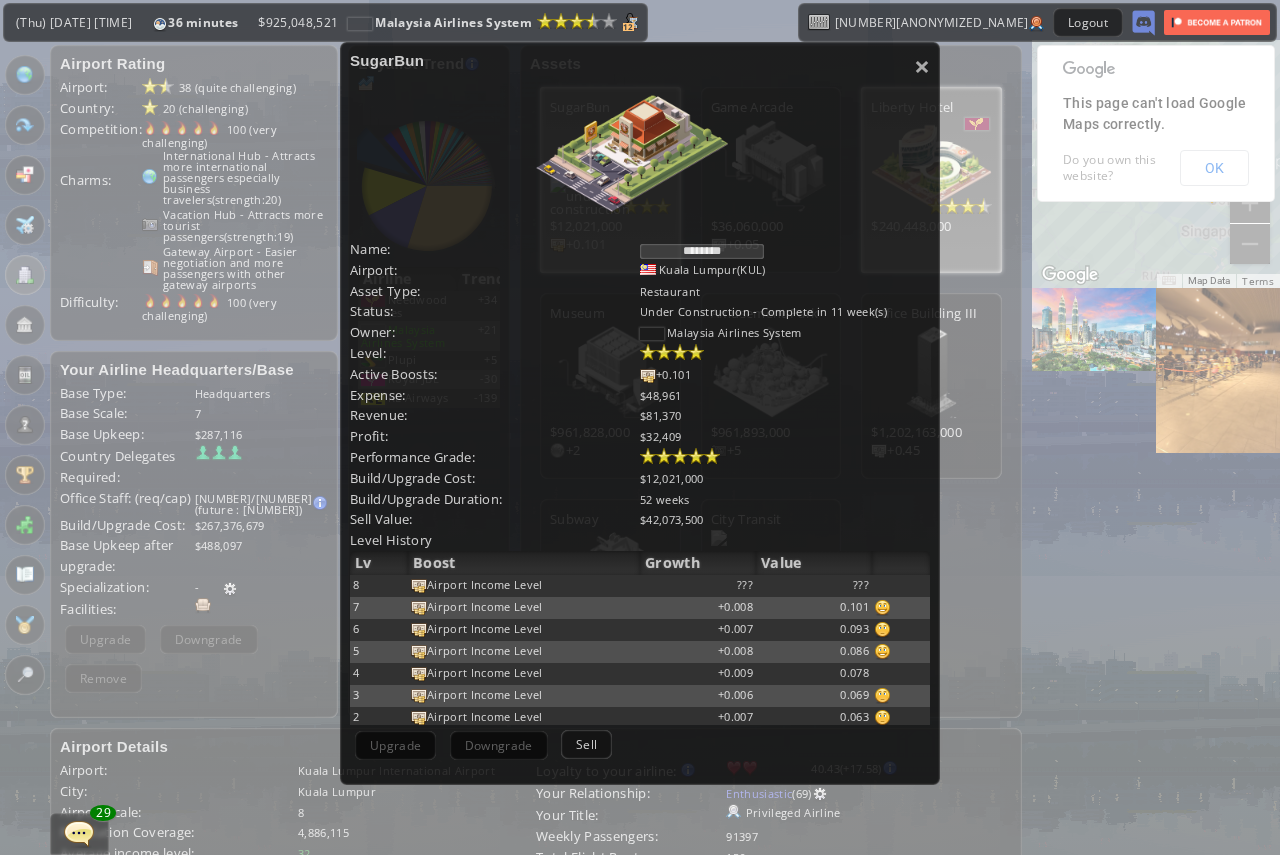 scroll, scrollTop: 200, scrollLeft: 0, axis: vertical 